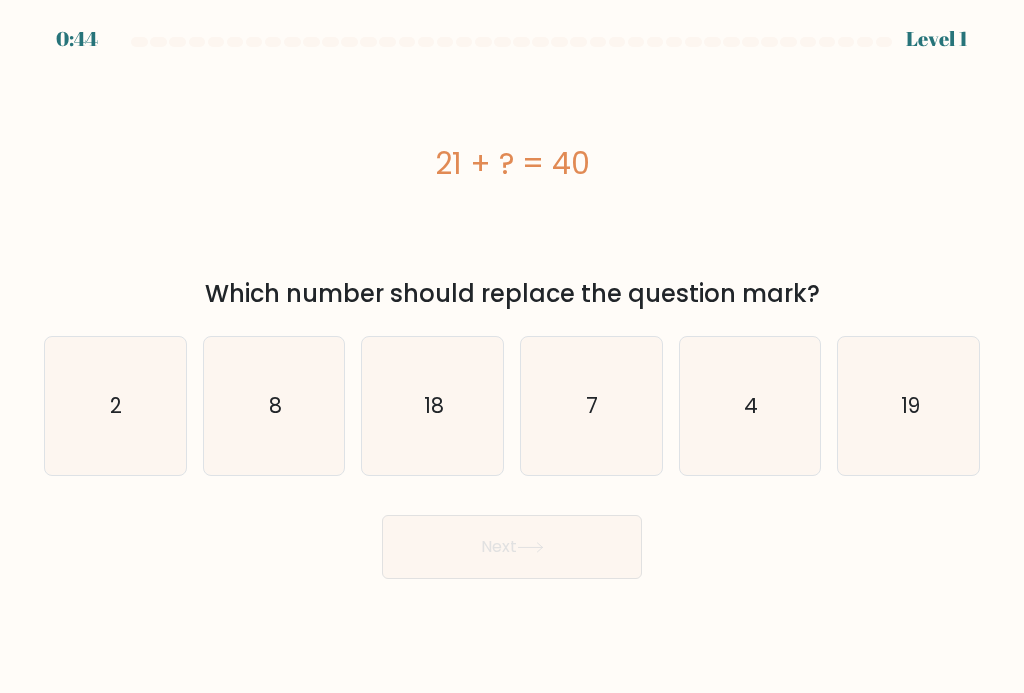 scroll, scrollTop: 0, scrollLeft: 0, axis: both 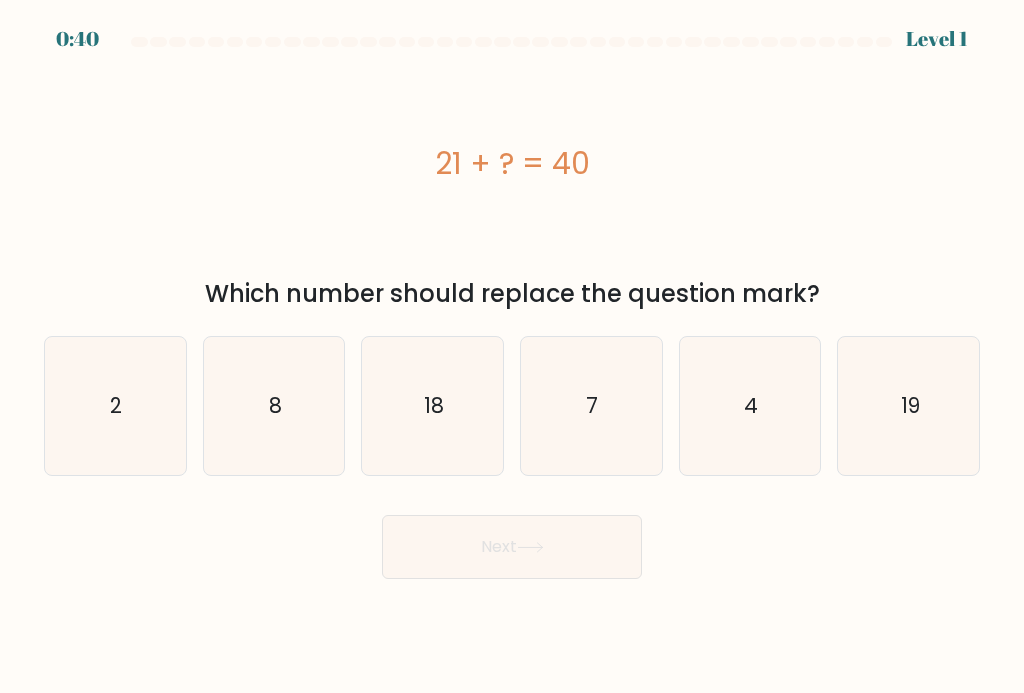 click on "19" 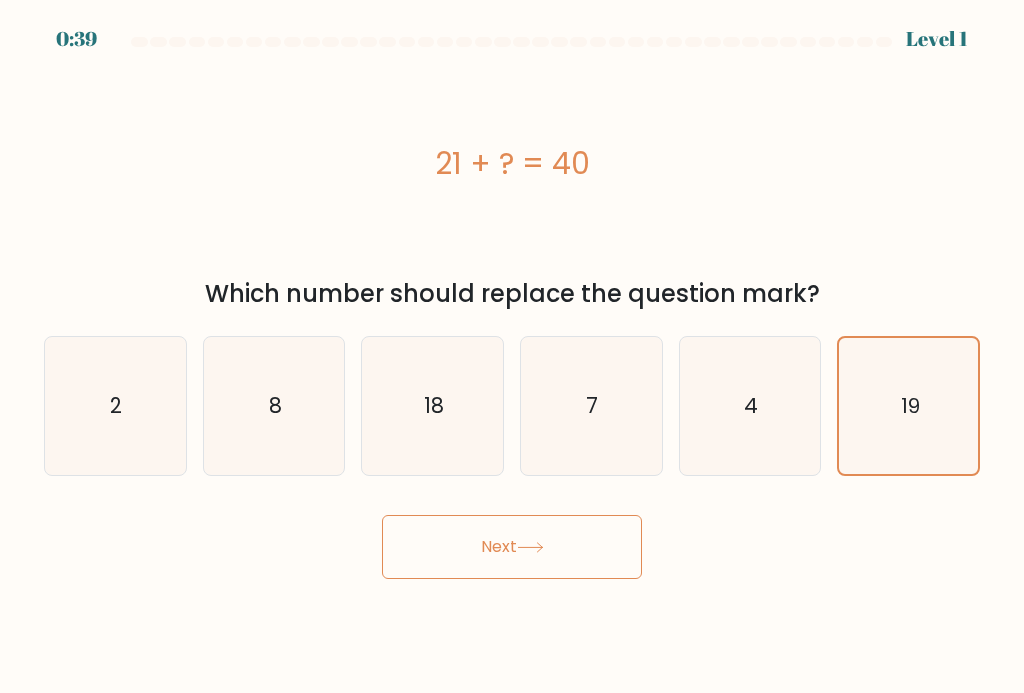click on "Next" at bounding box center (512, 547) 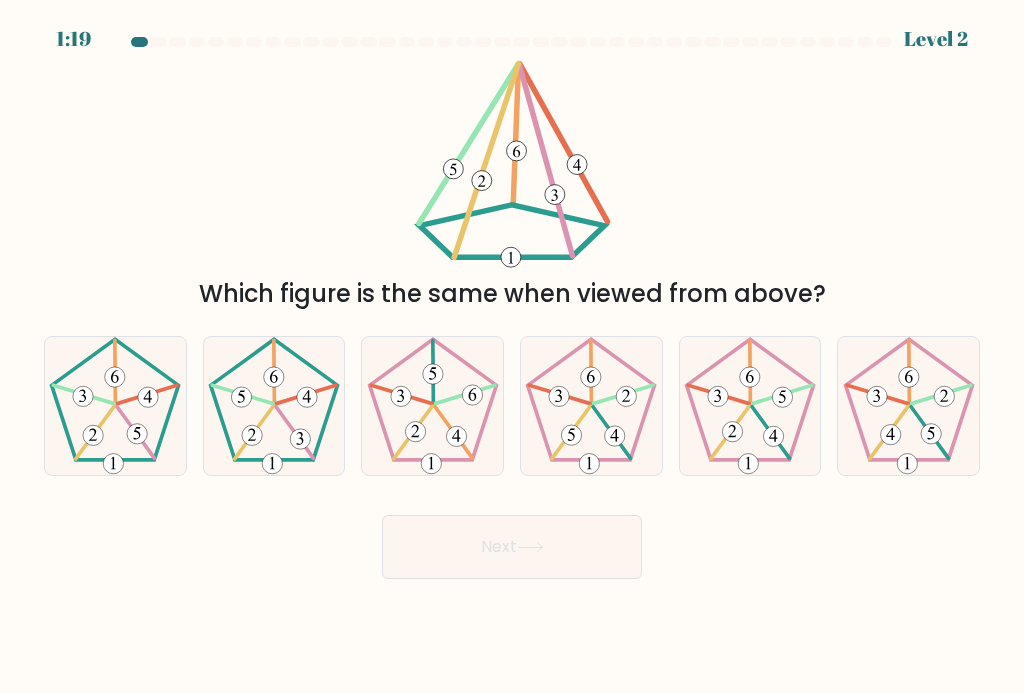click 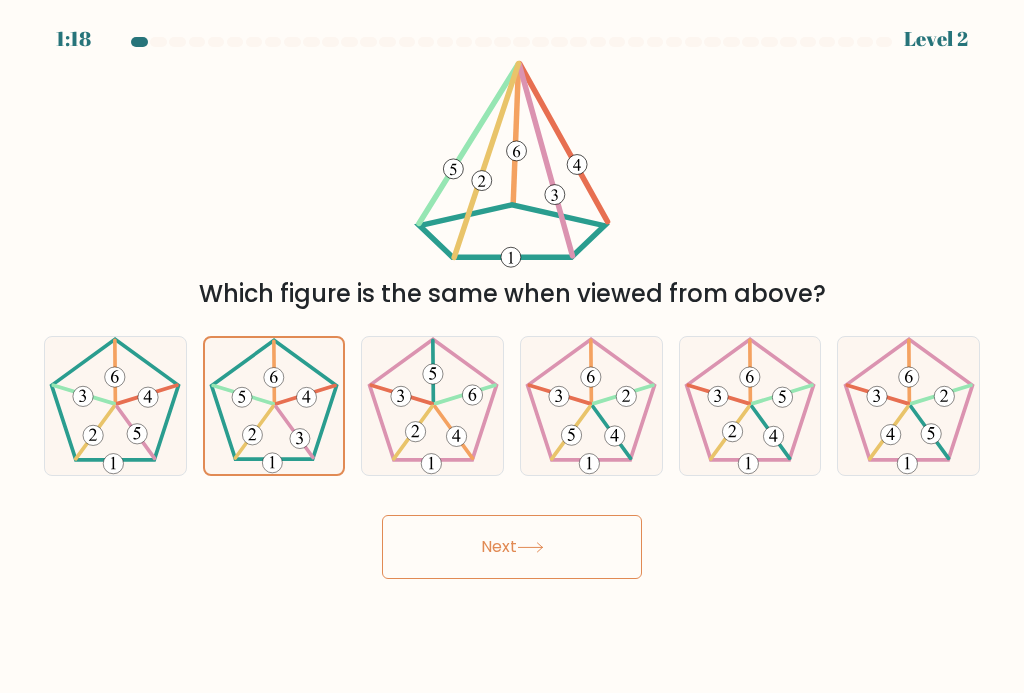 click 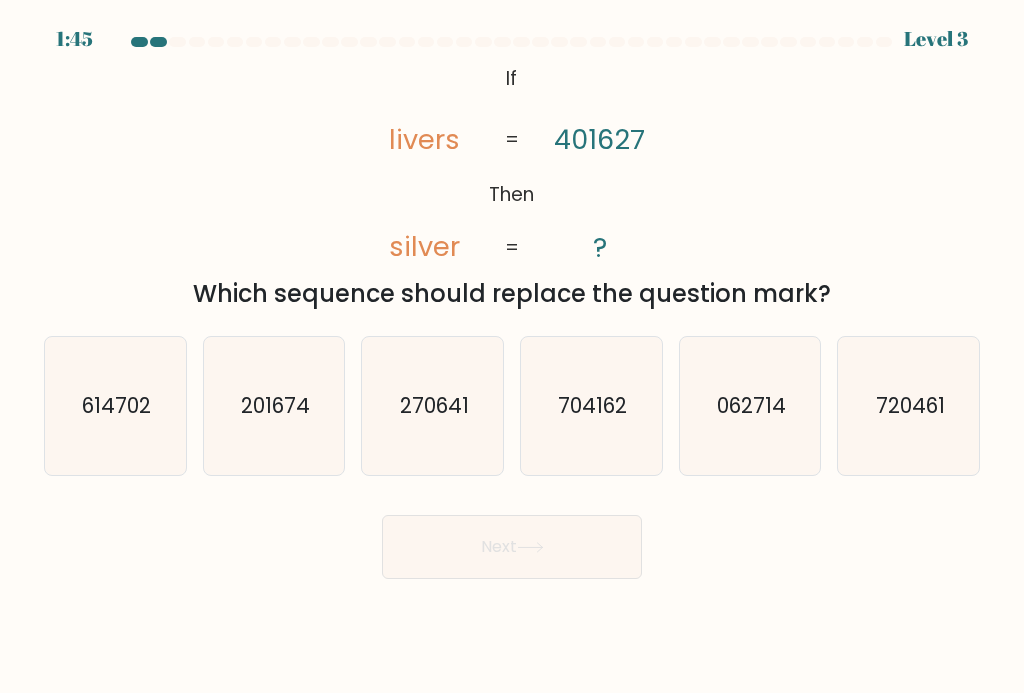click on "704162" 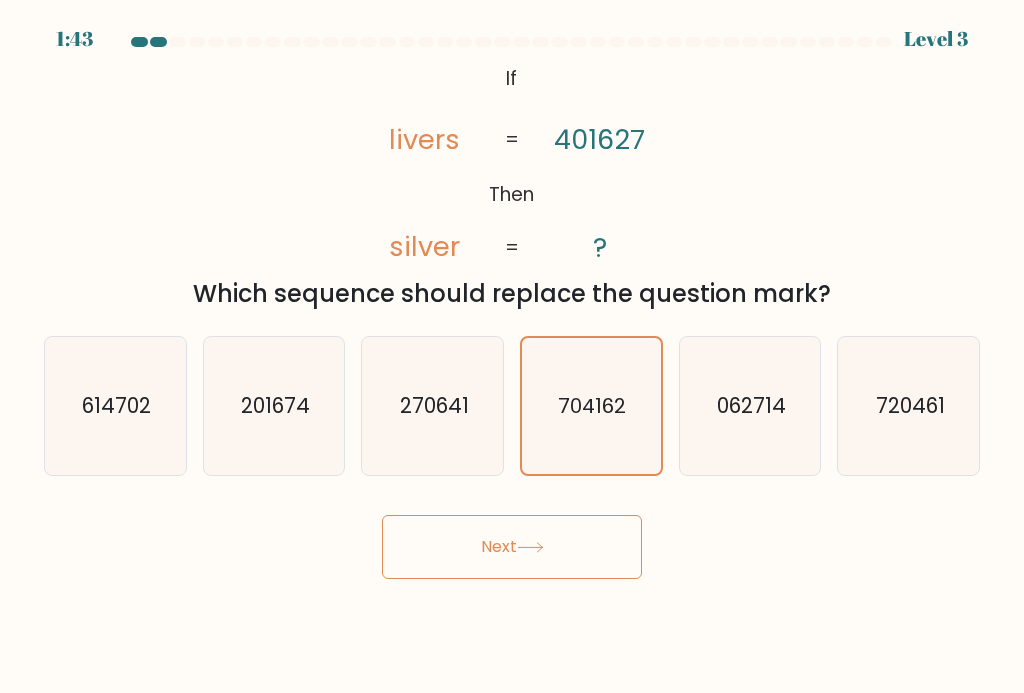 click on "Next" at bounding box center [512, 547] 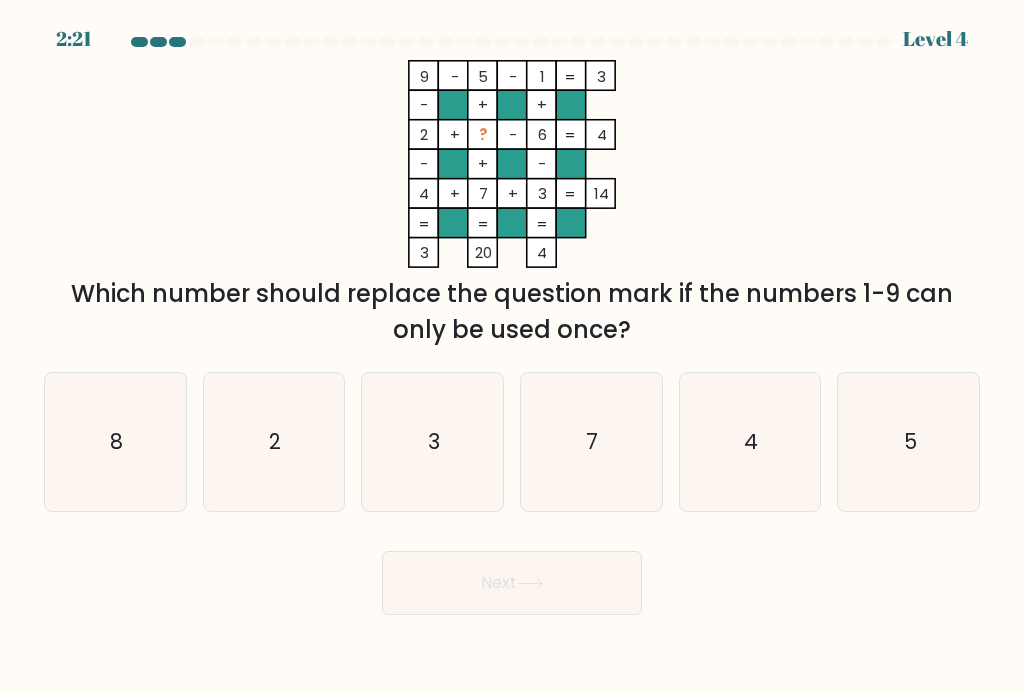 click on "8" 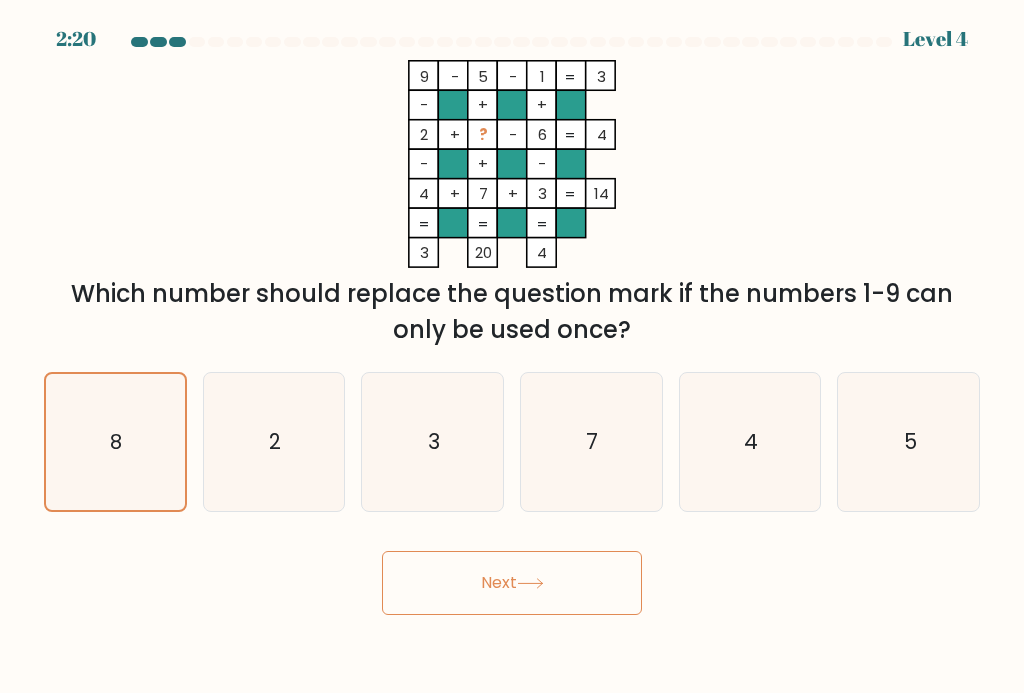 click on "Next" at bounding box center [512, 583] 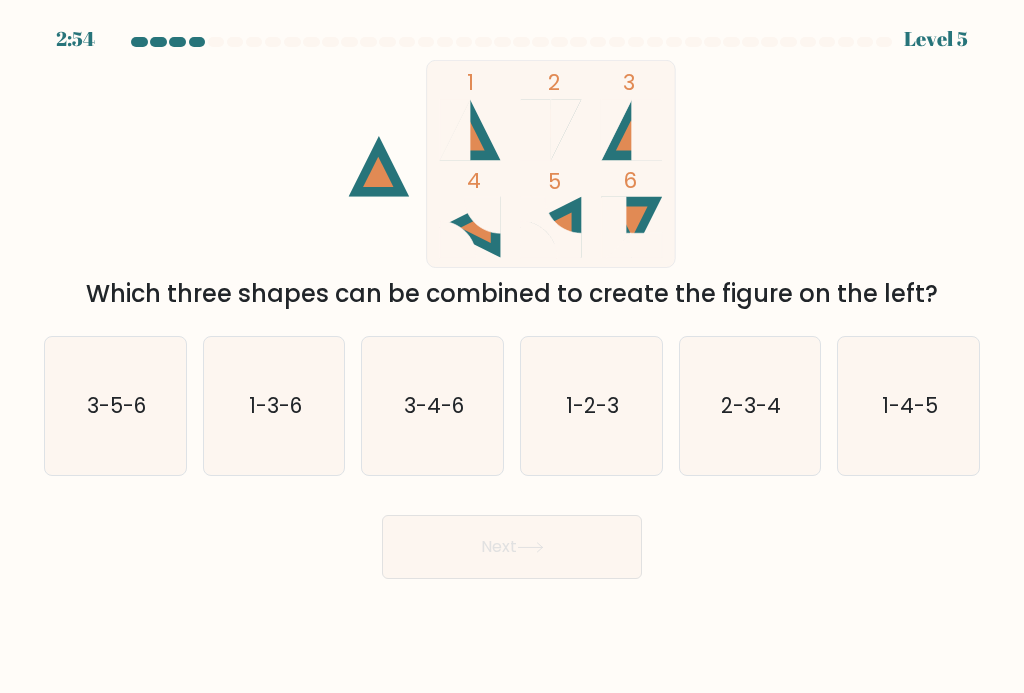 click on "1-2-3" 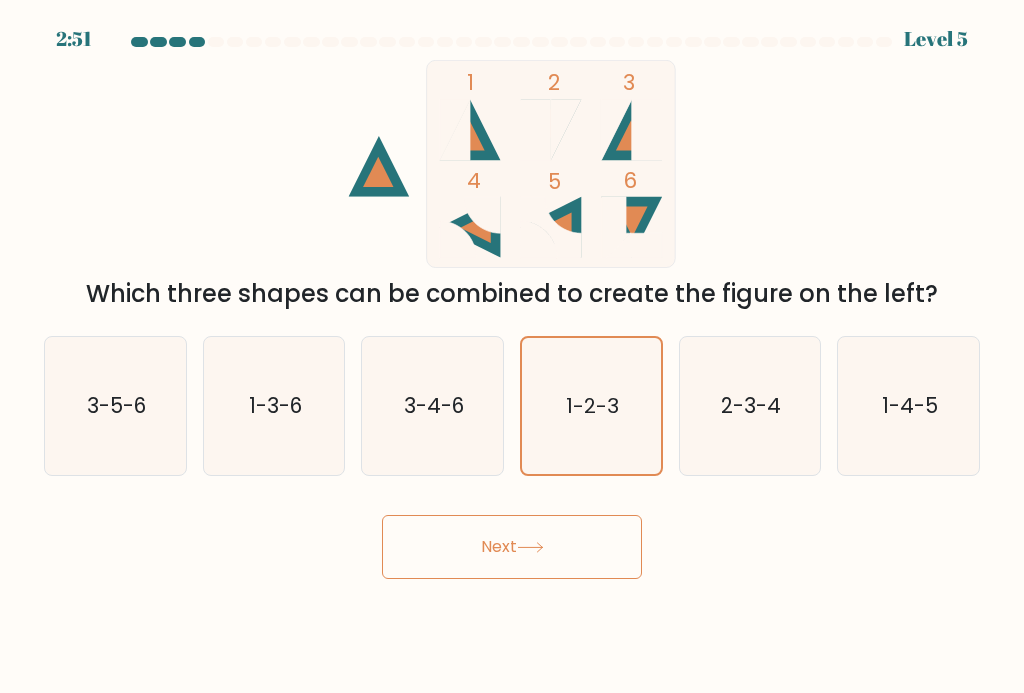 click 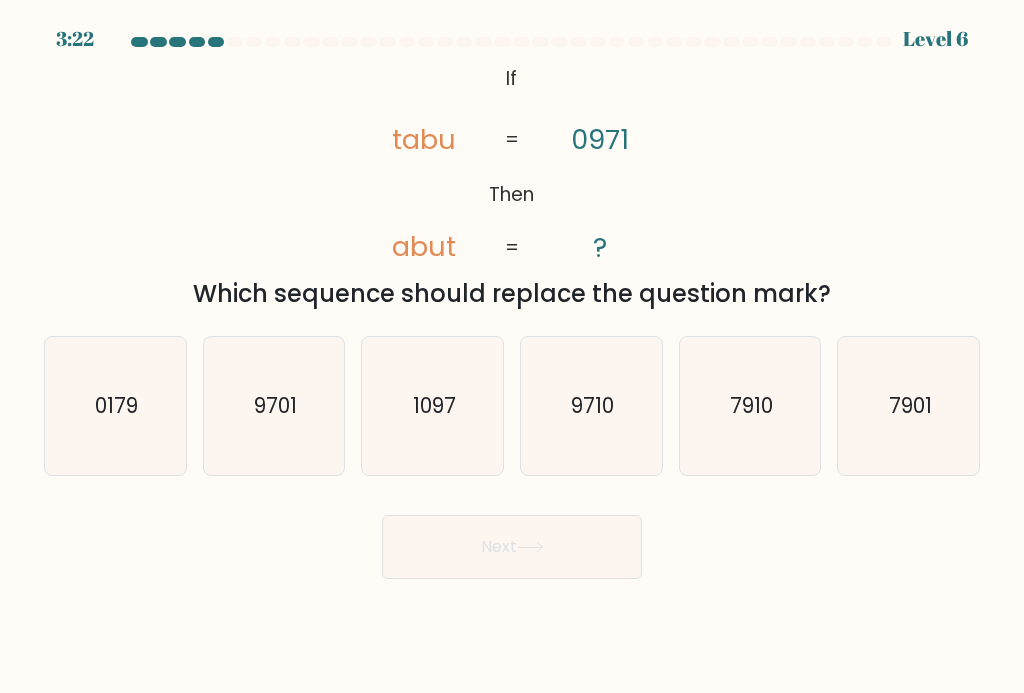 click on "9710" 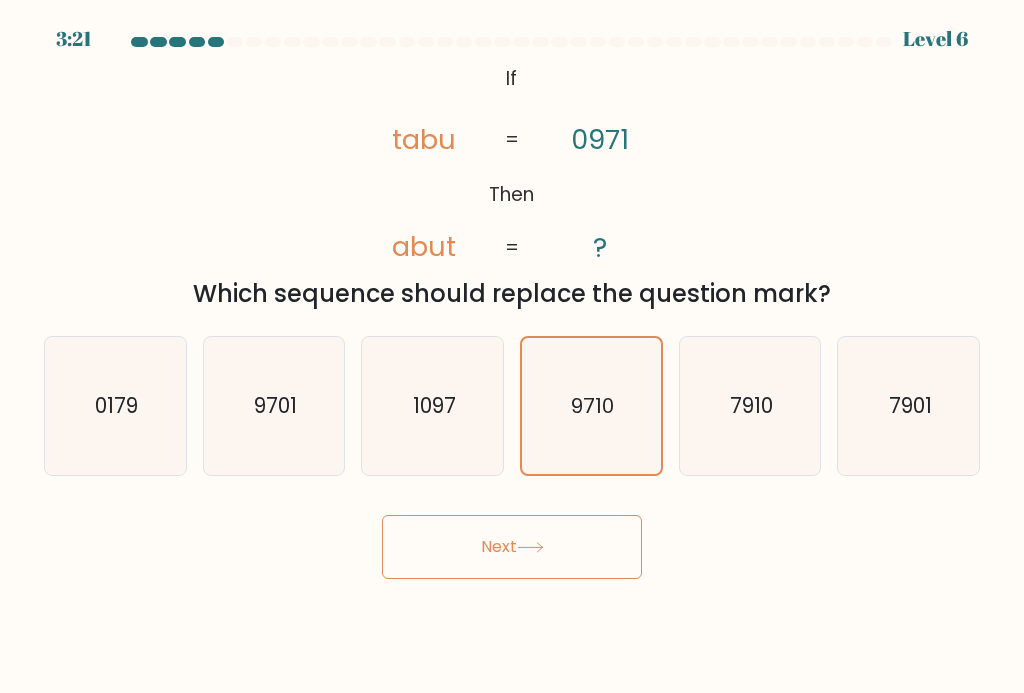 click on "Next" at bounding box center [512, 547] 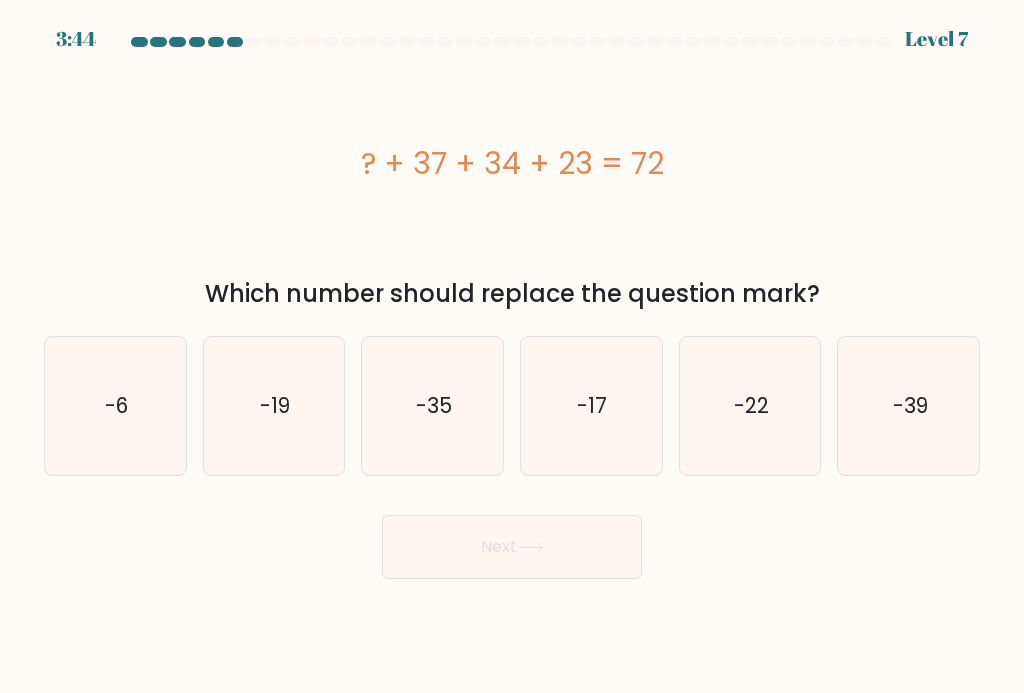 click on "-22" 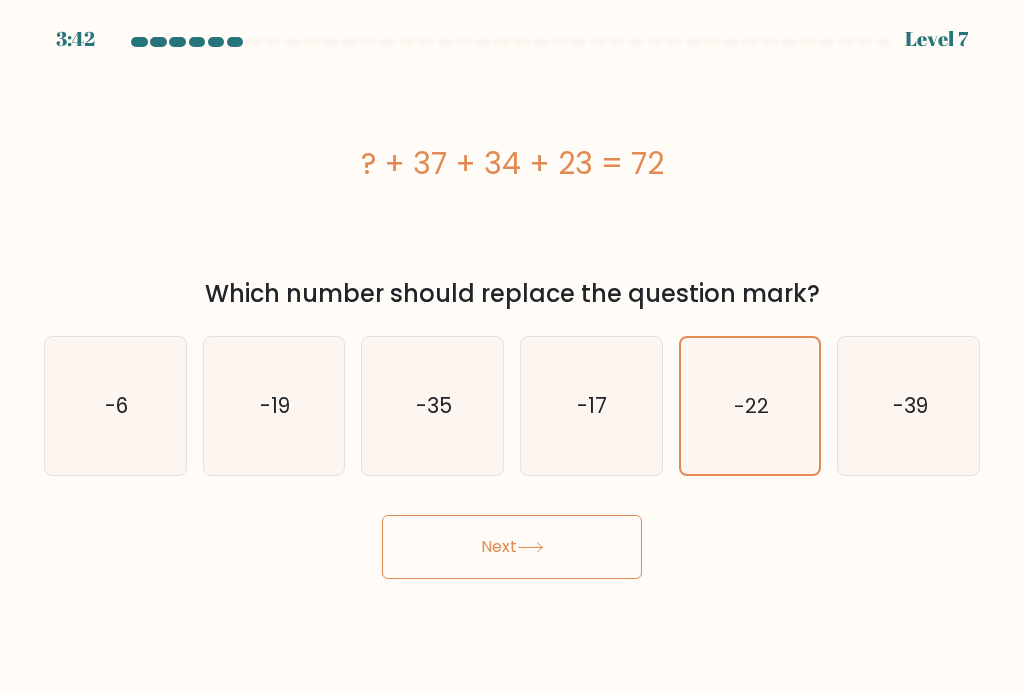 click on "Next" at bounding box center (512, 547) 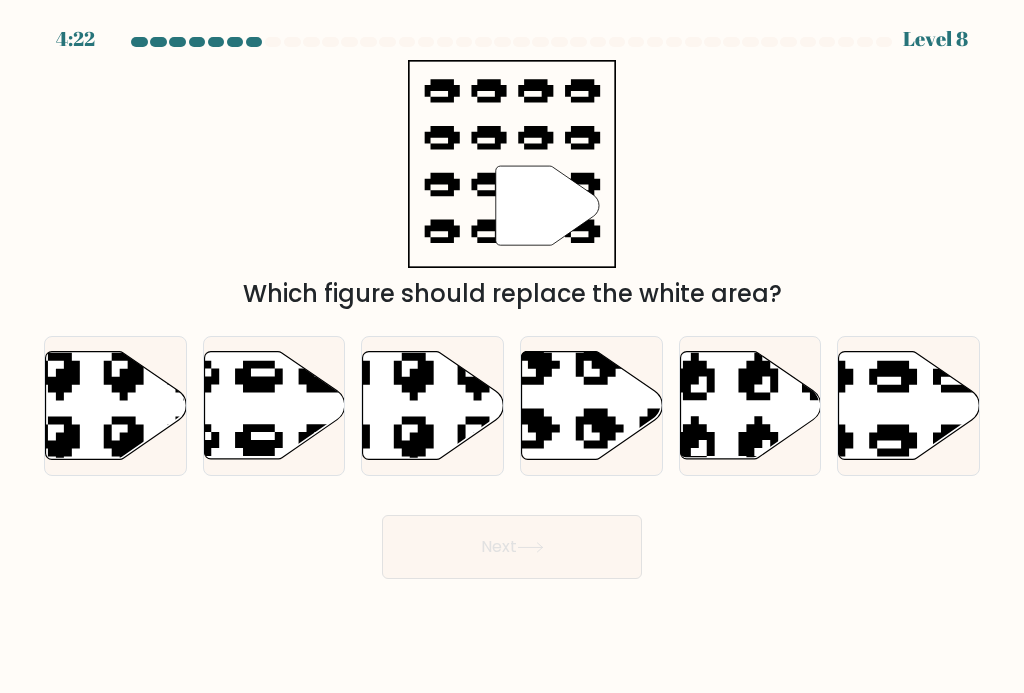 click 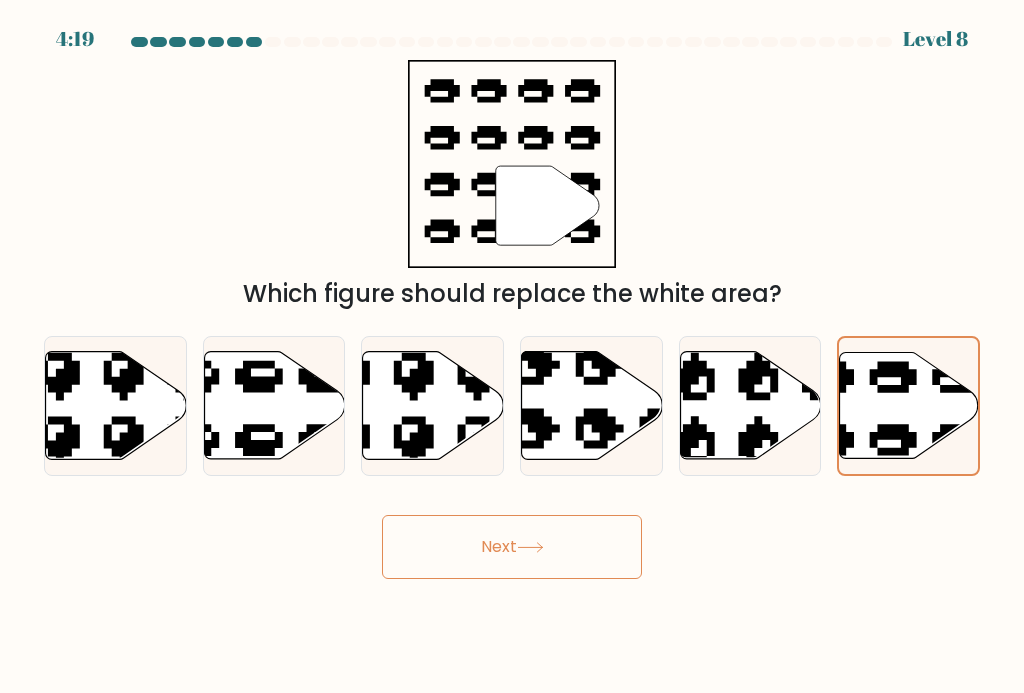 click on "Next" at bounding box center (512, 547) 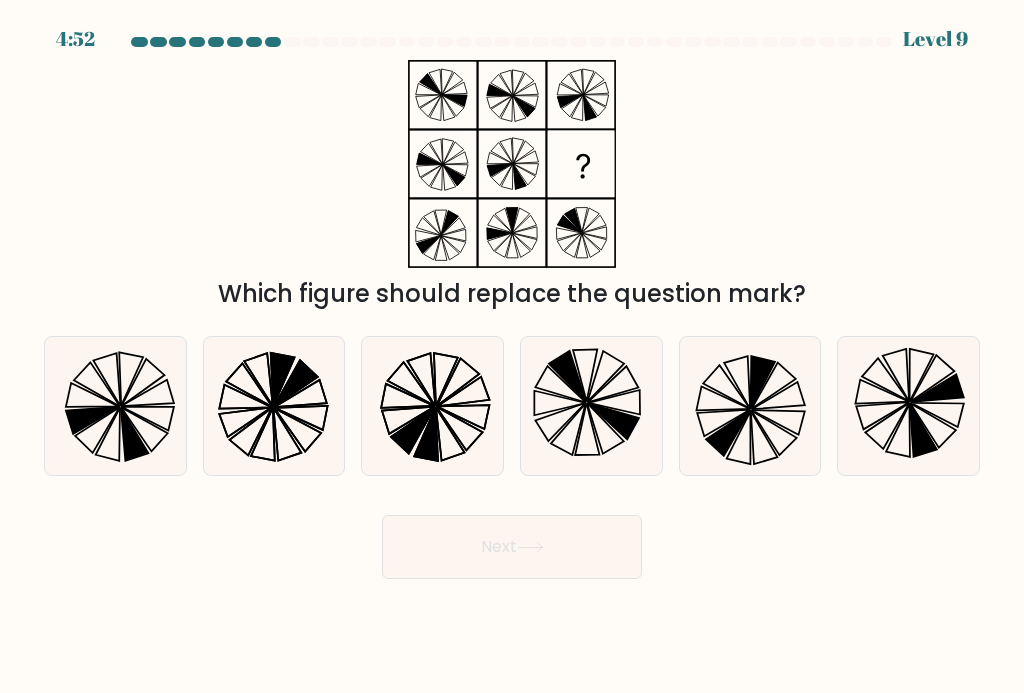 click 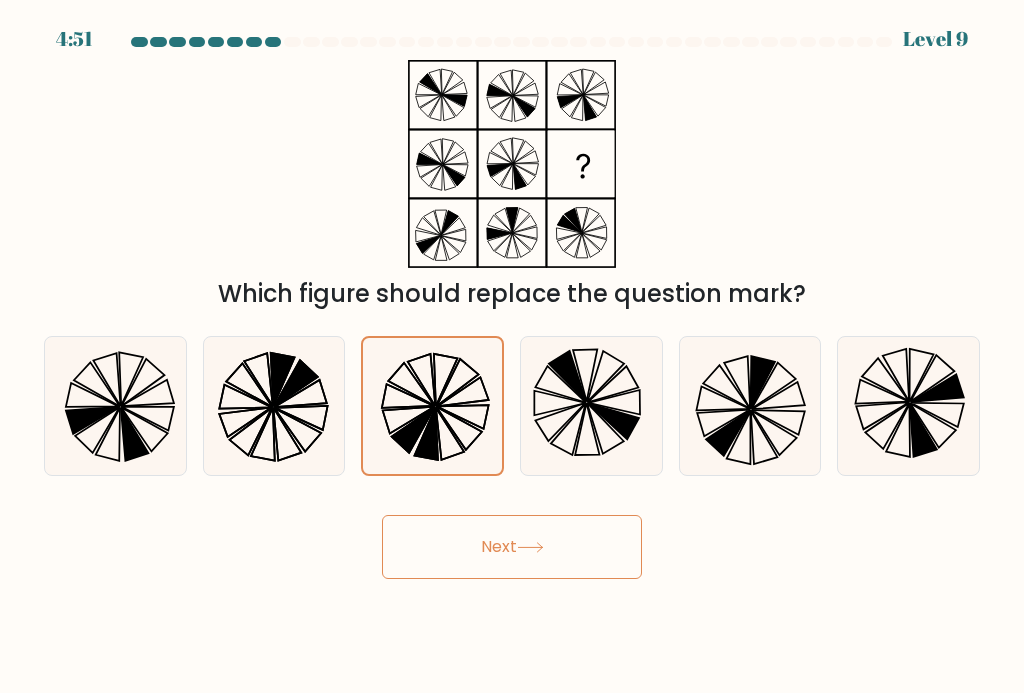 click on "Next" at bounding box center (512, 547) 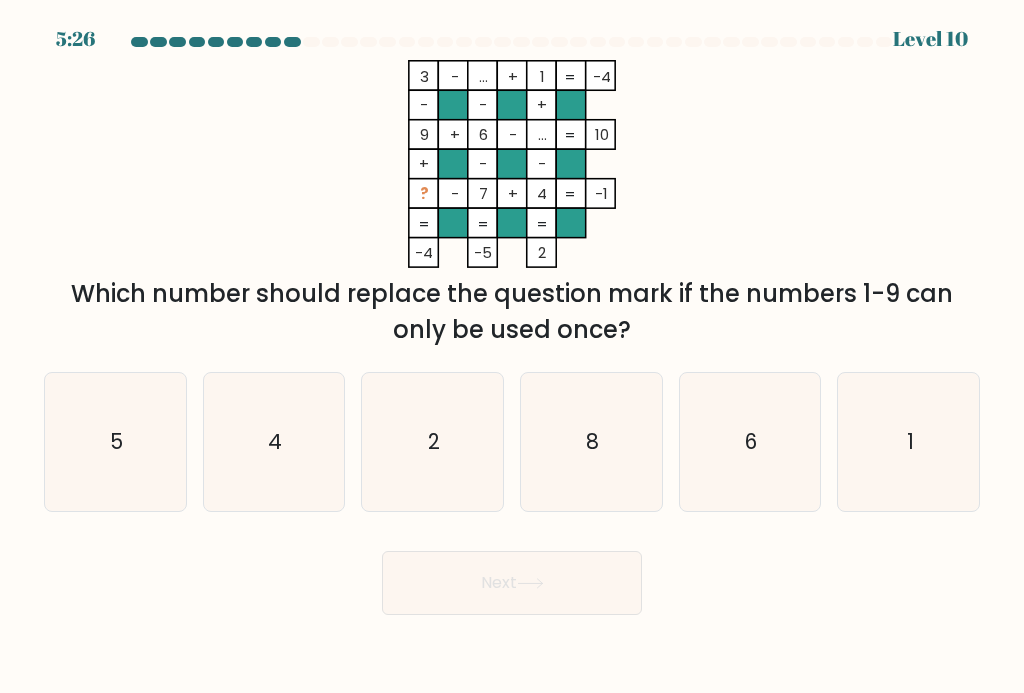 click on "2" 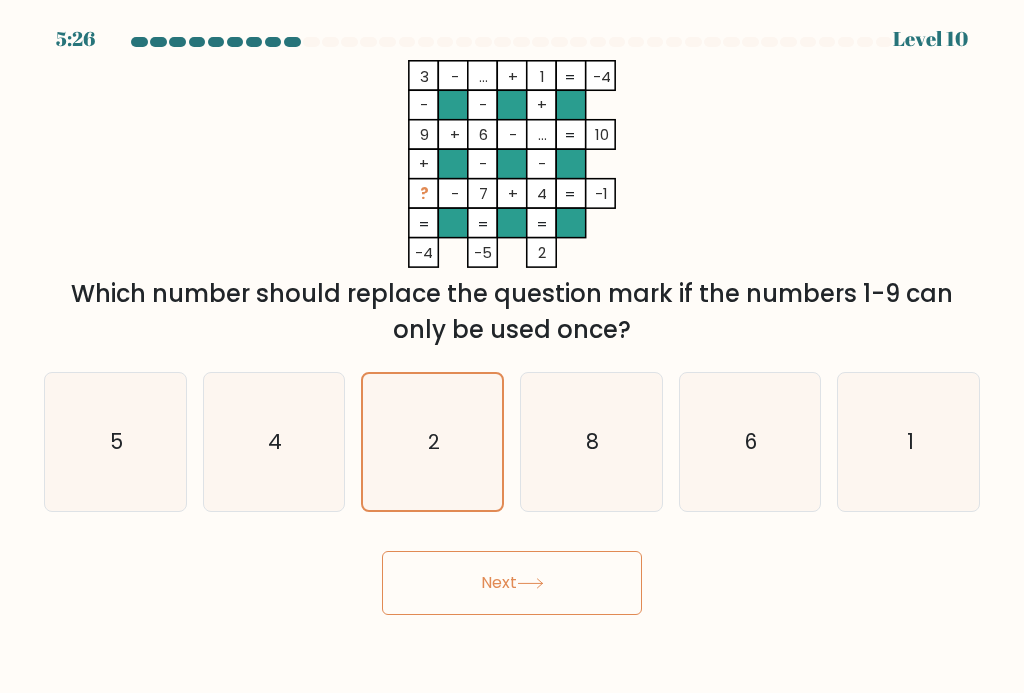 click on "Next" at bounding box center [512, 583] 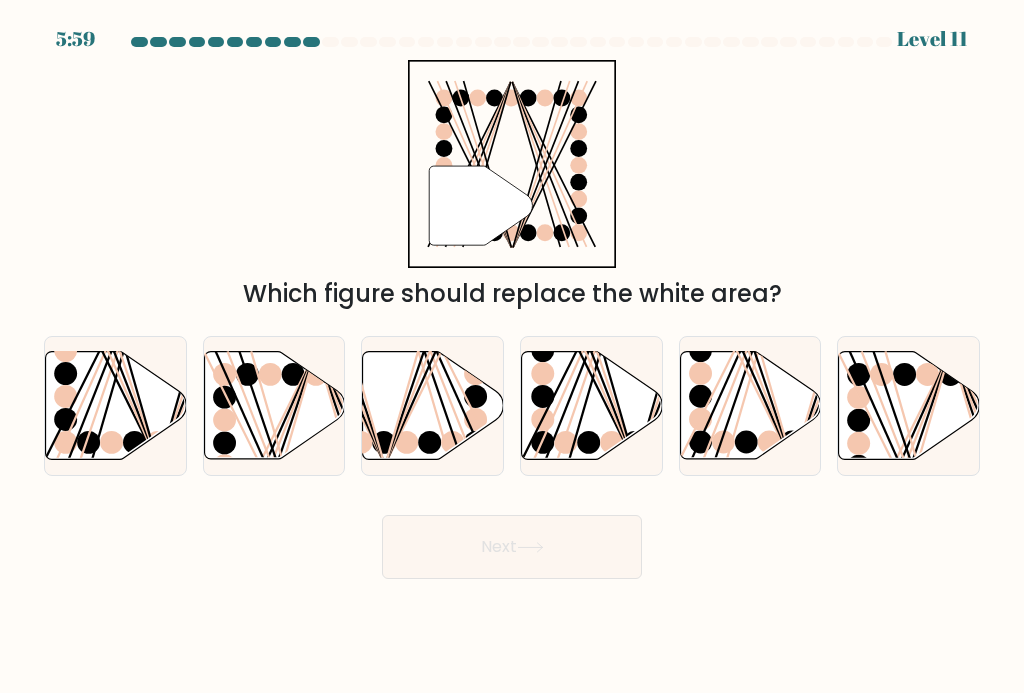 click 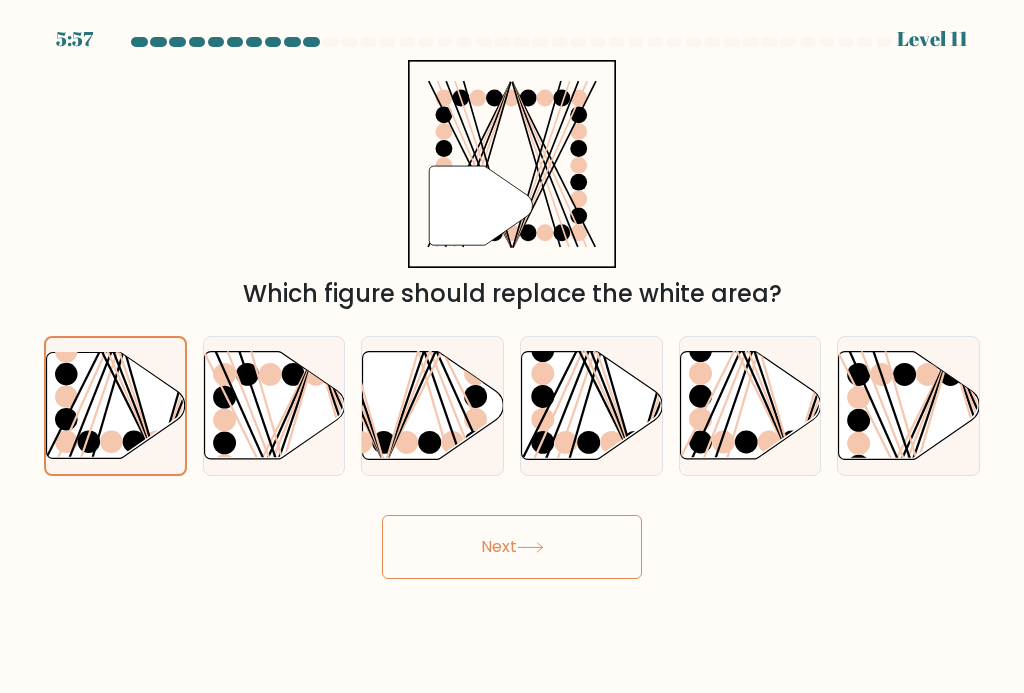 click on "Next" at bounding box center (512, 547) 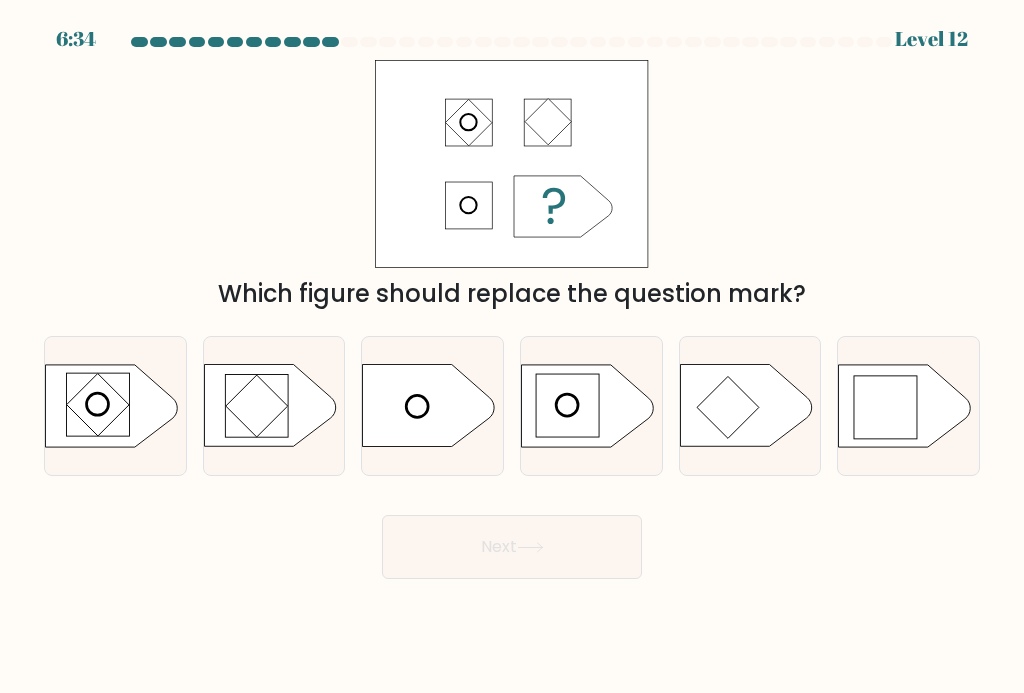 click 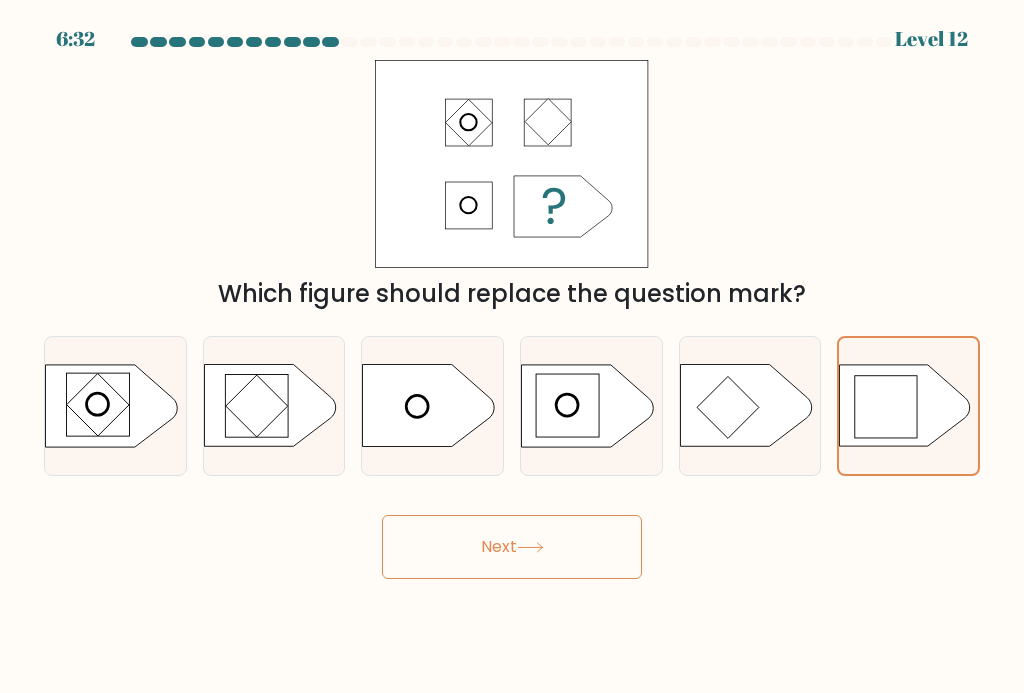 click on "Next" at bounding box center [512, 547] 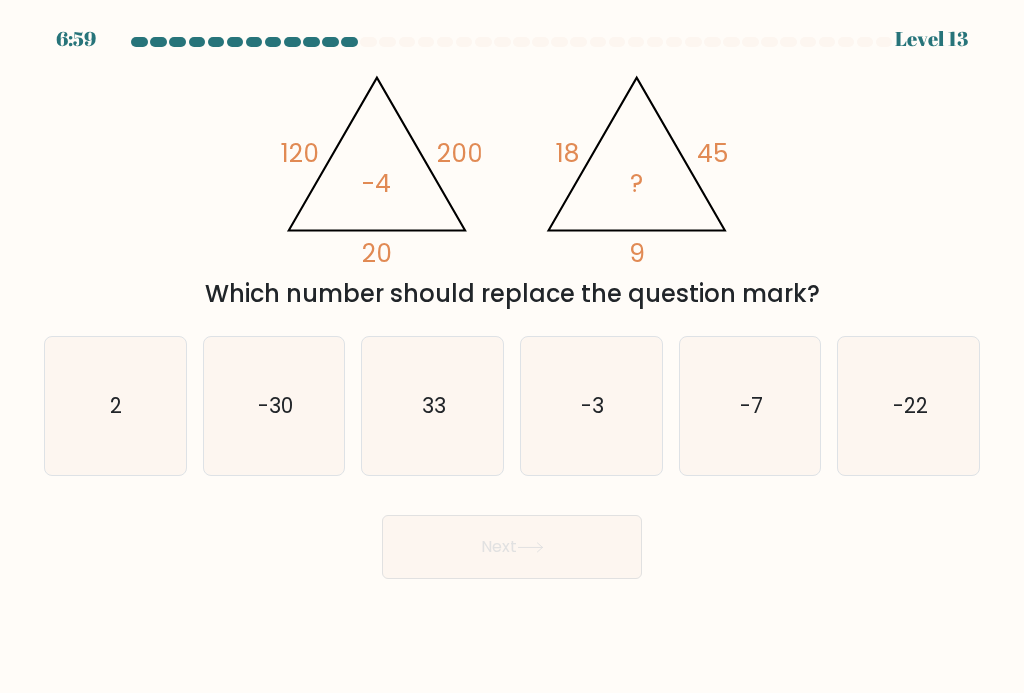 click on "-3" 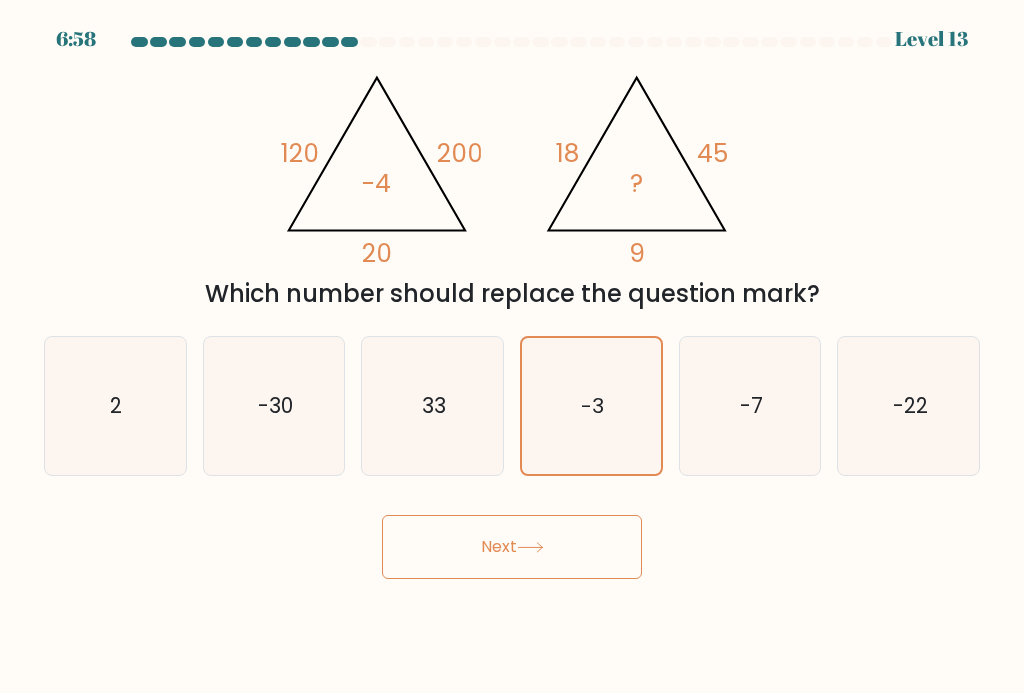click 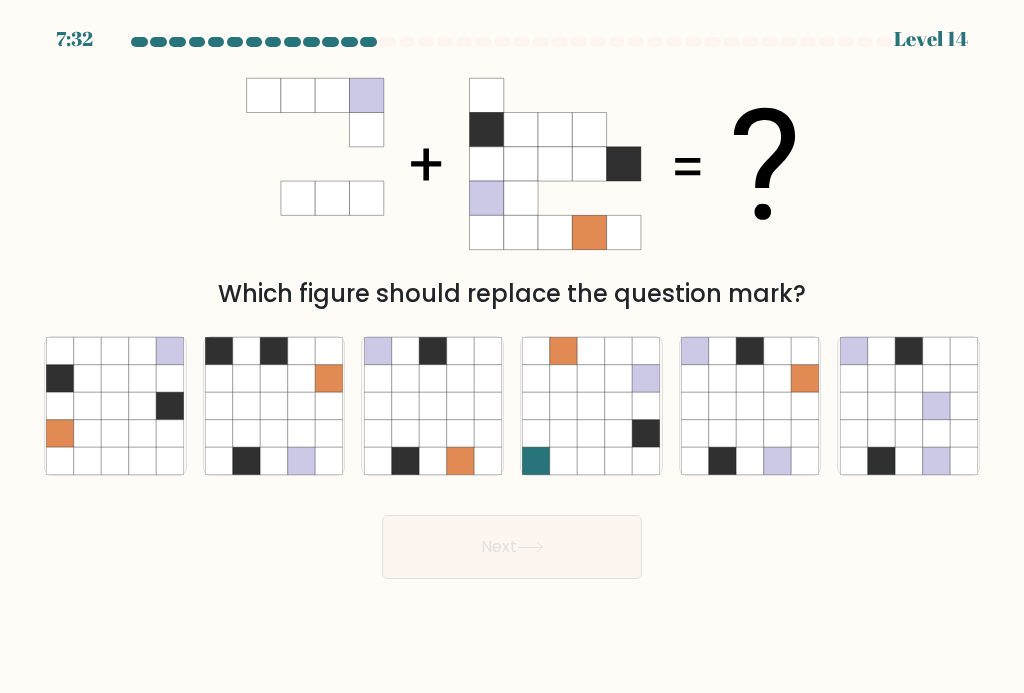 click 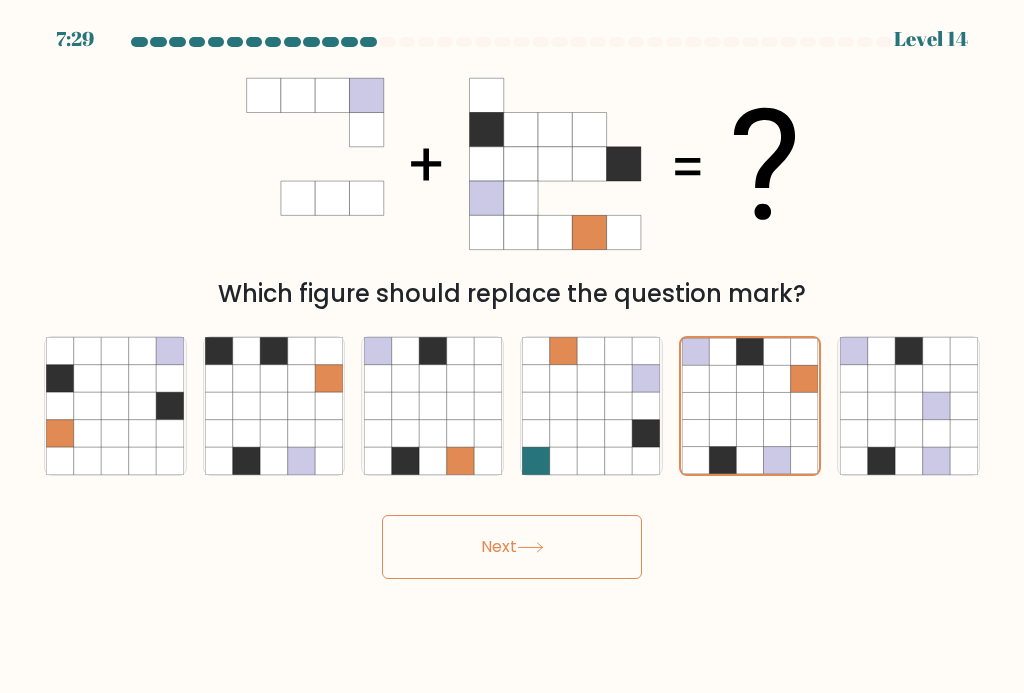 click on "Next" at bounding box center (512, 547) 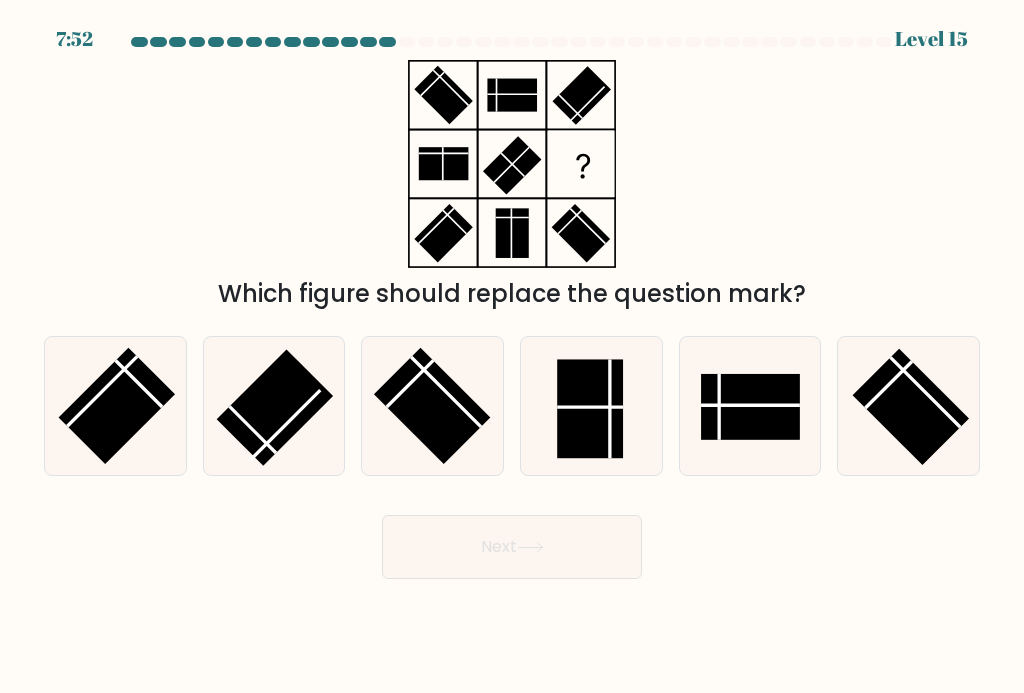 click 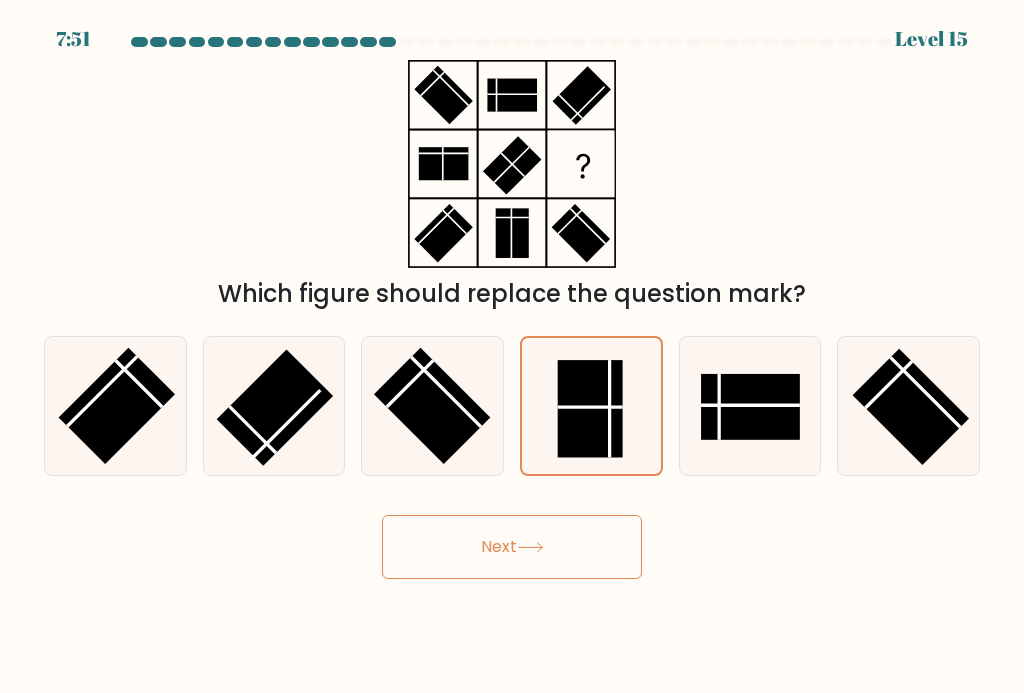 click 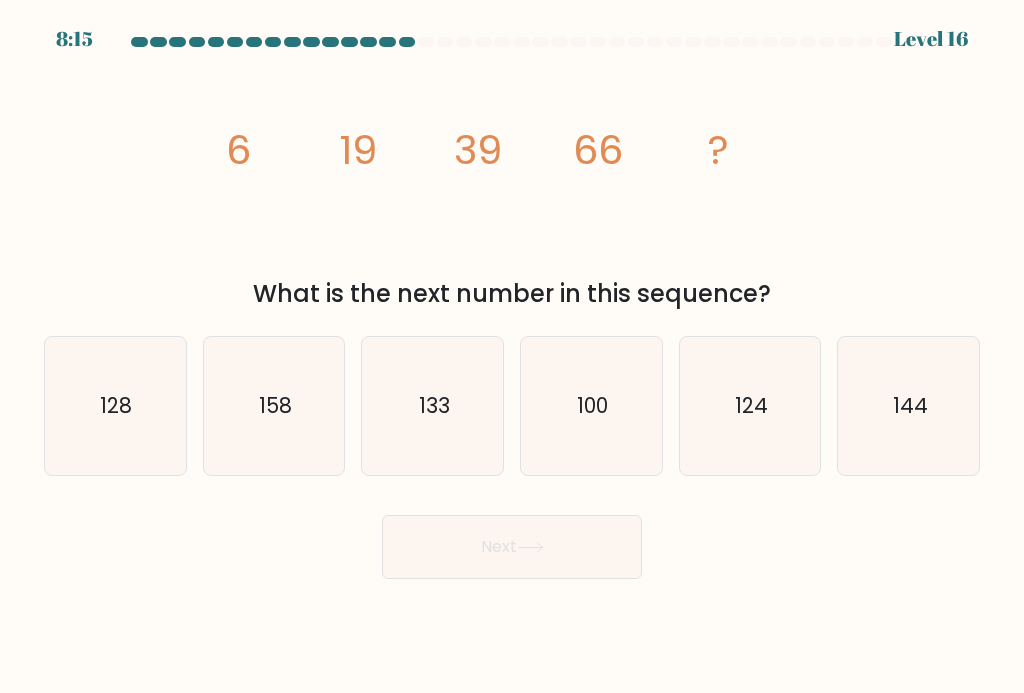 click on "100" 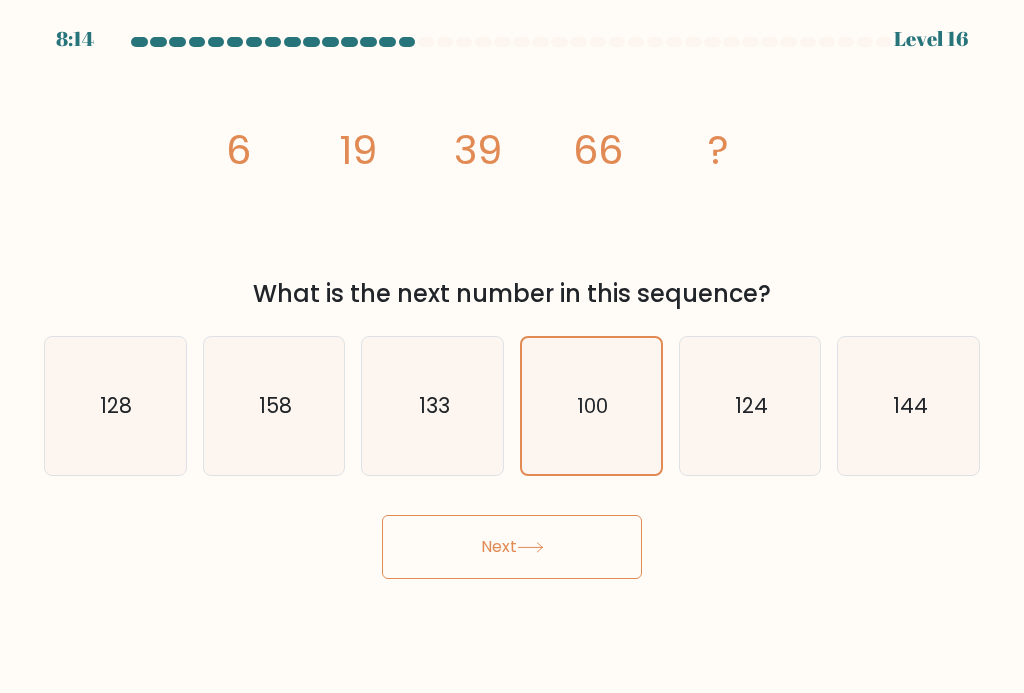 click on "Next" at bounding box center [512, 547] 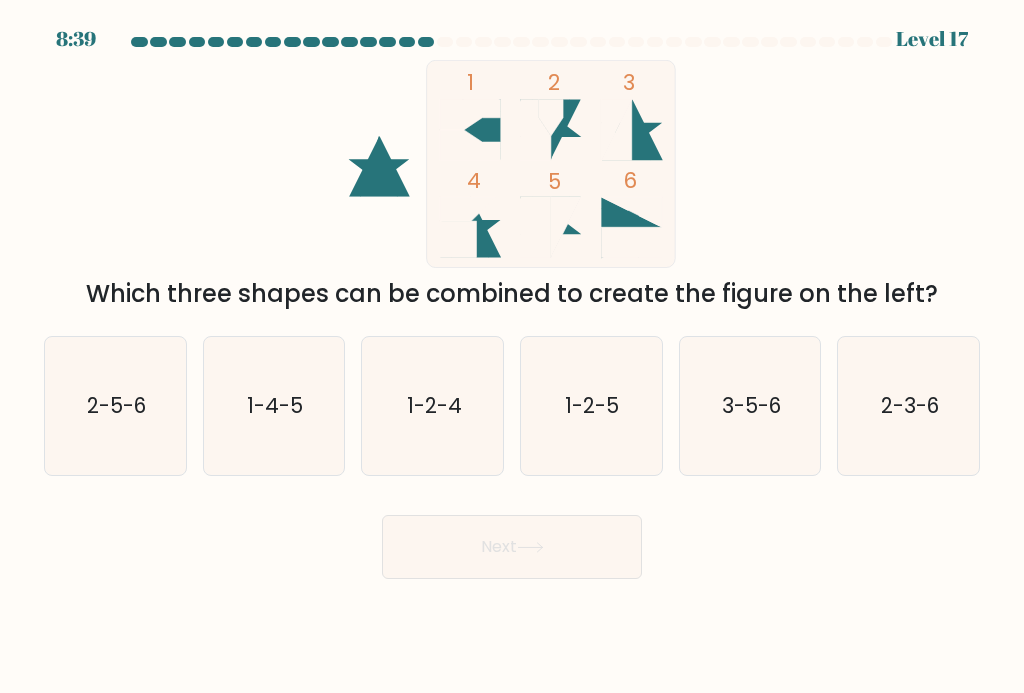 click on "3-5-6" 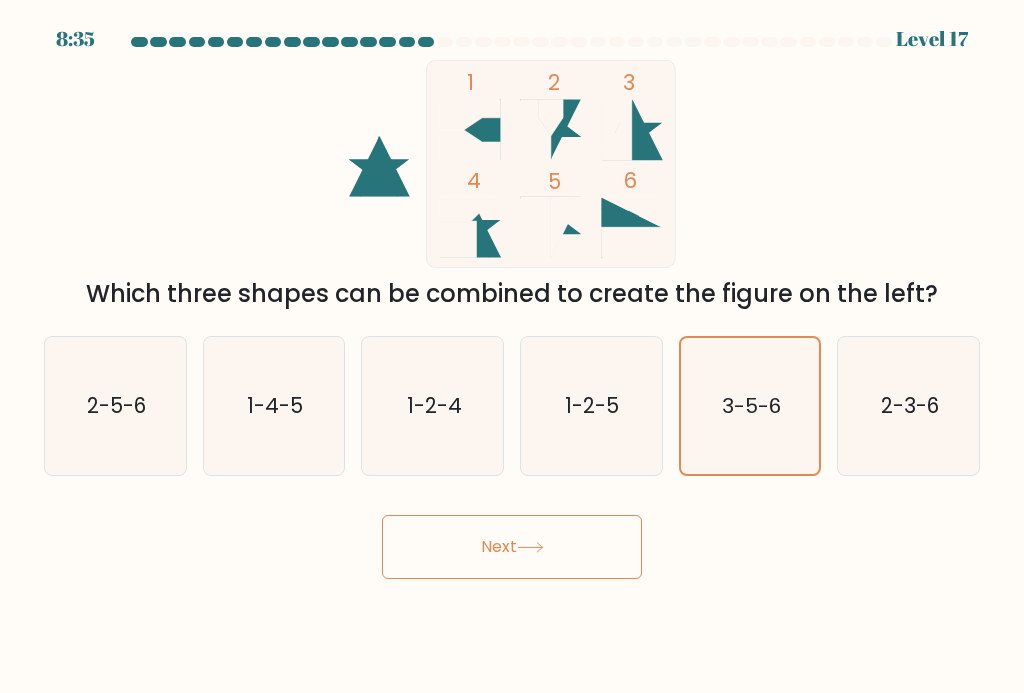 click on "Next" at bounding box center [512, 547] 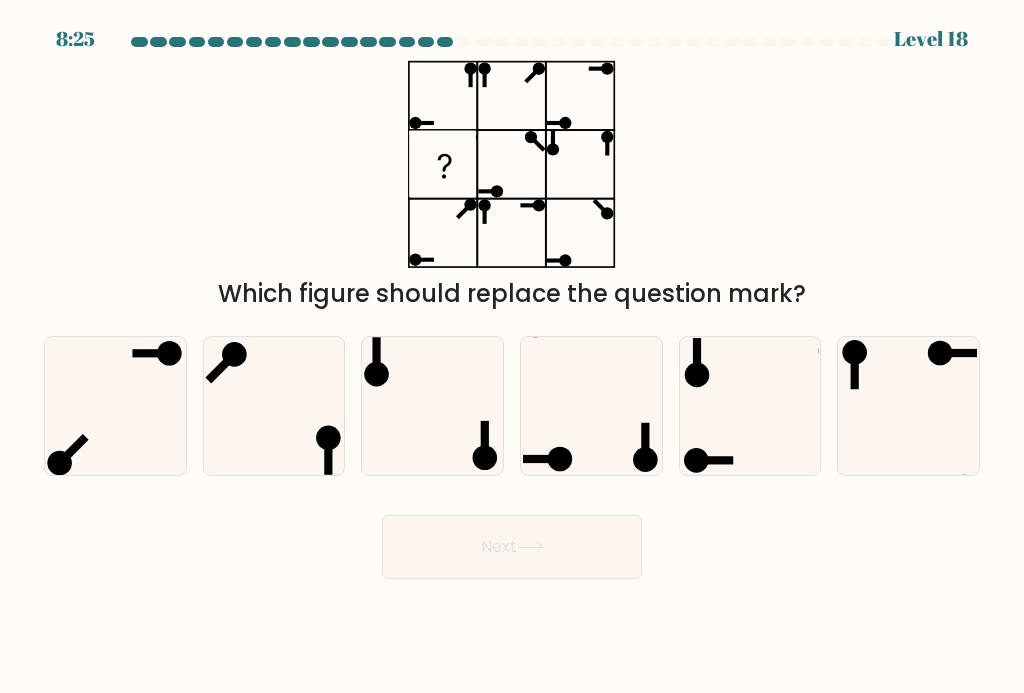 click 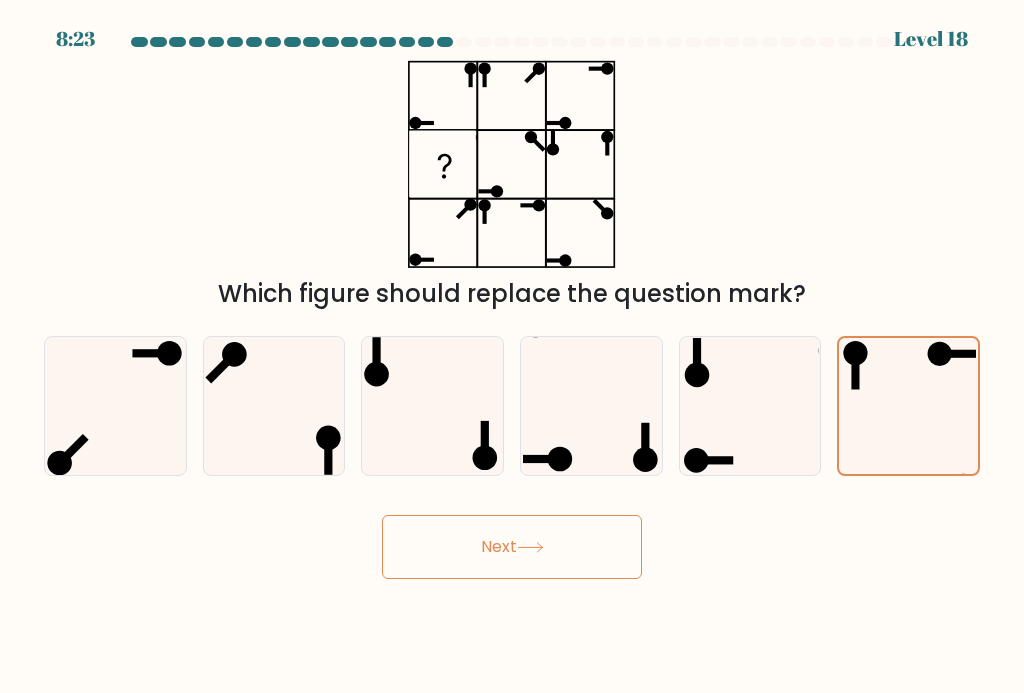 click on "Next" at bounding box center (512, 547) 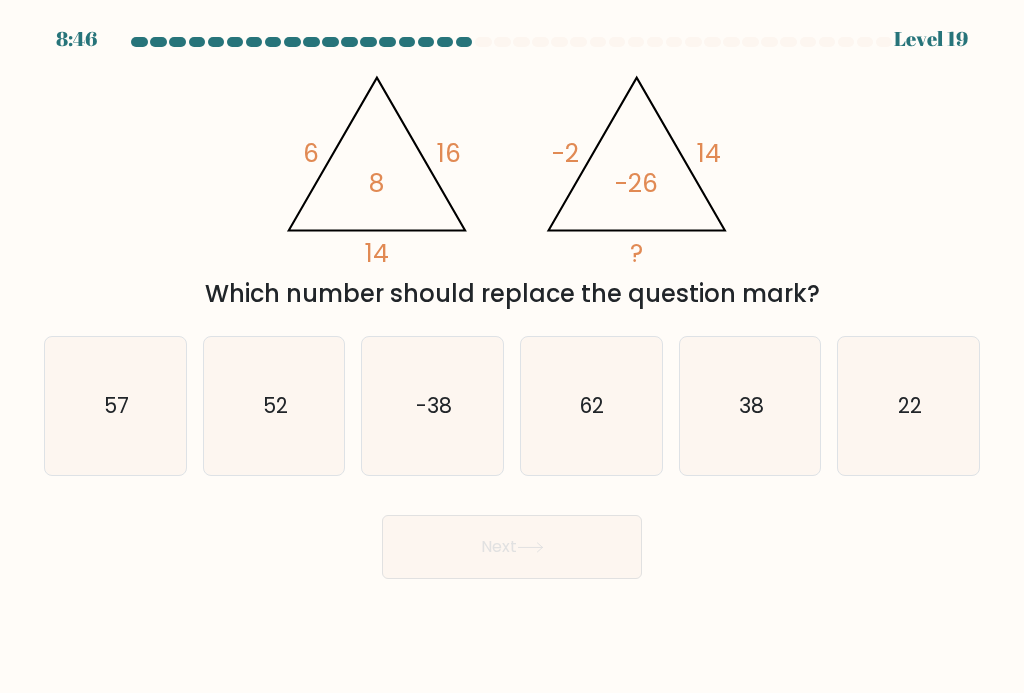 click on "38" 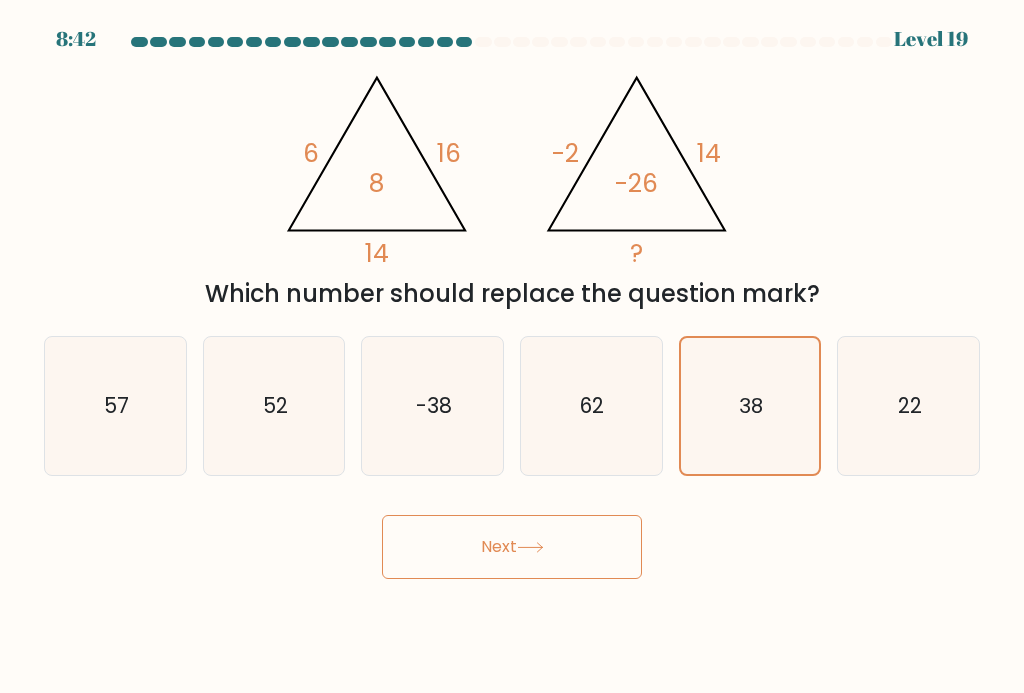 click on "Next" at bounding box center [512, 547] 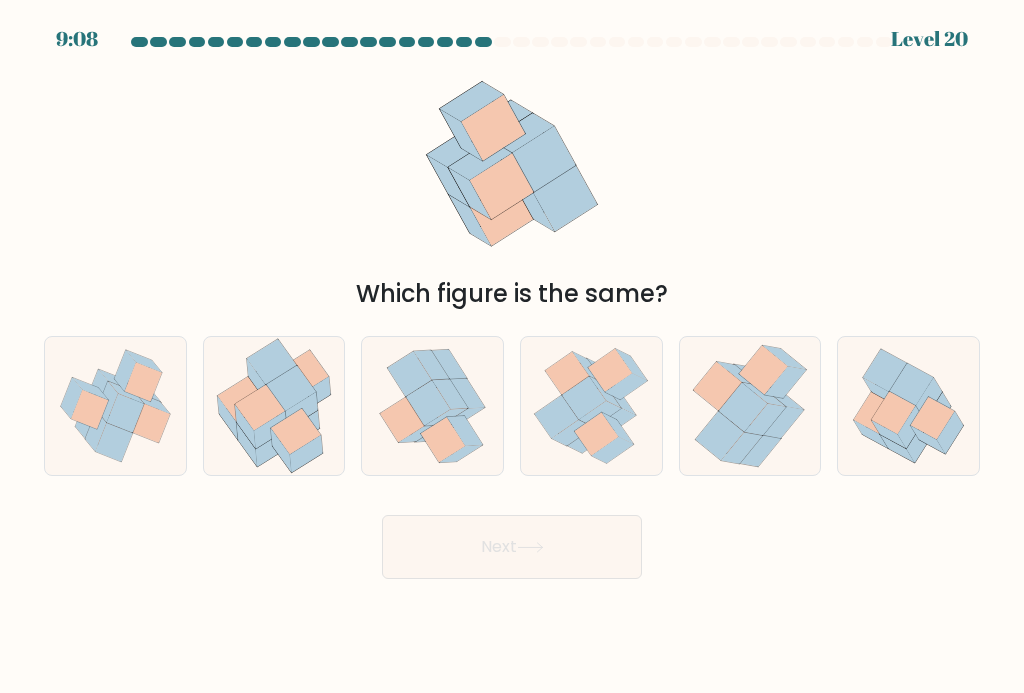 click 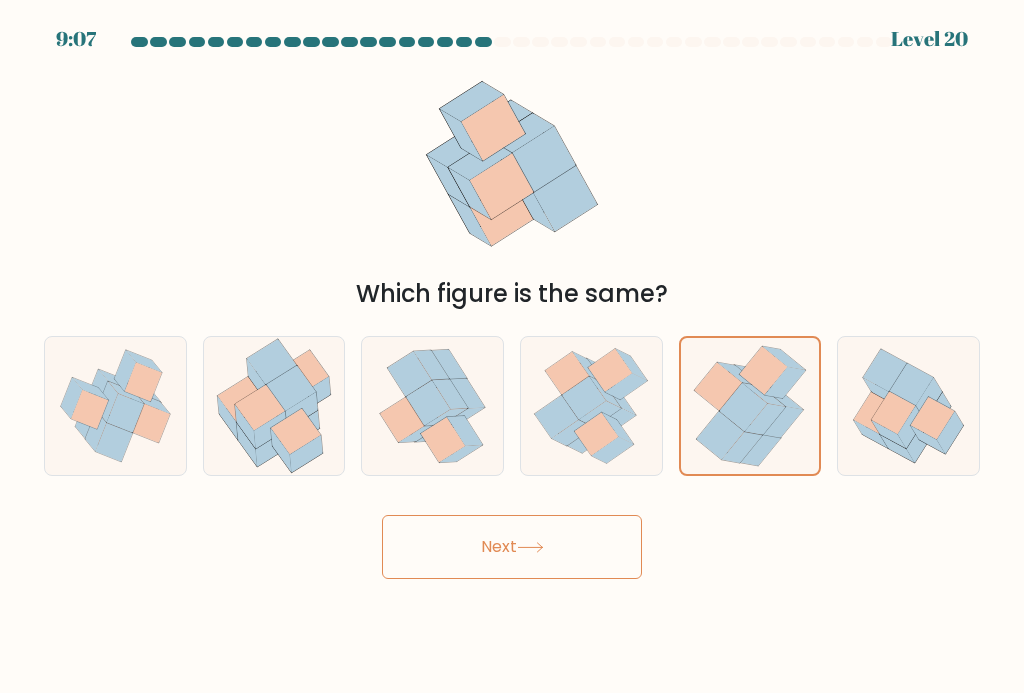 click on "Next" at bounding box center (512, 547) 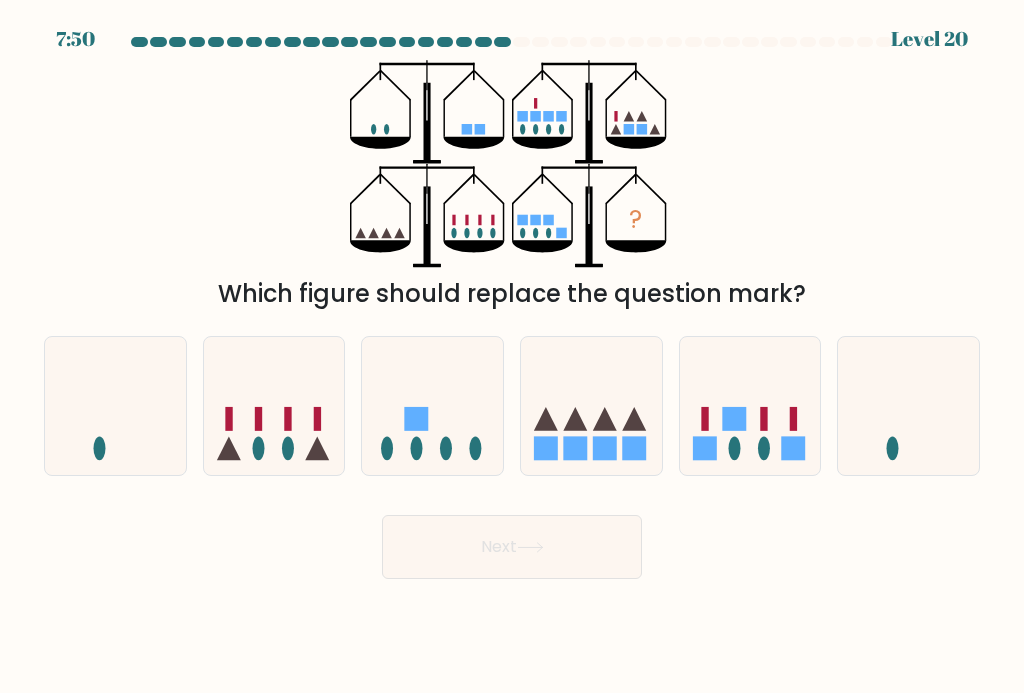 click 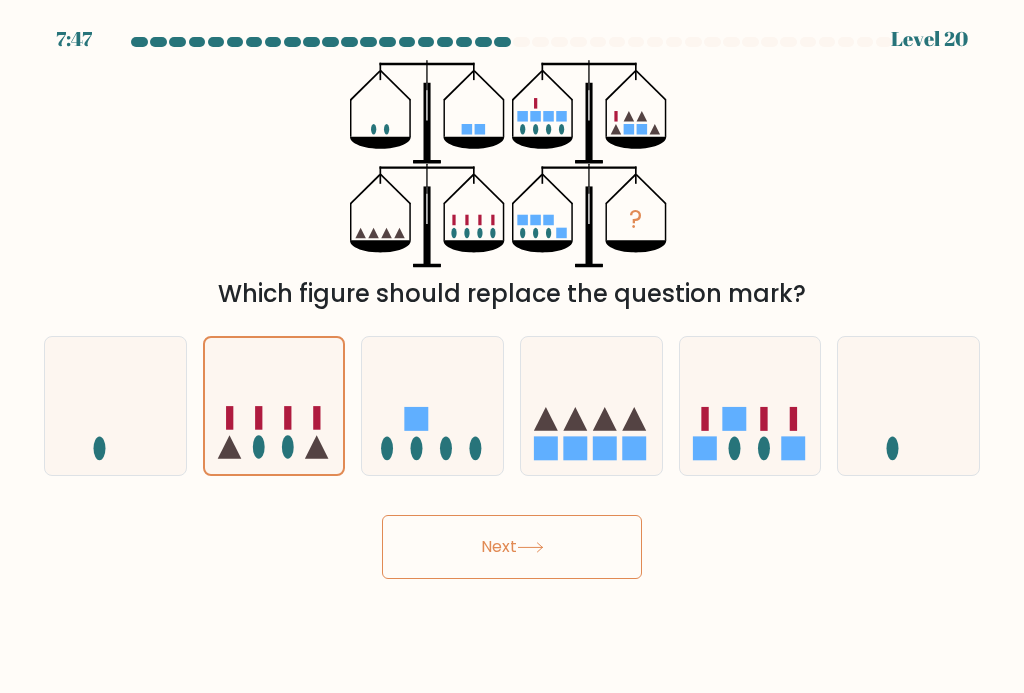 click on "Next" at bounding box center (512, 547) 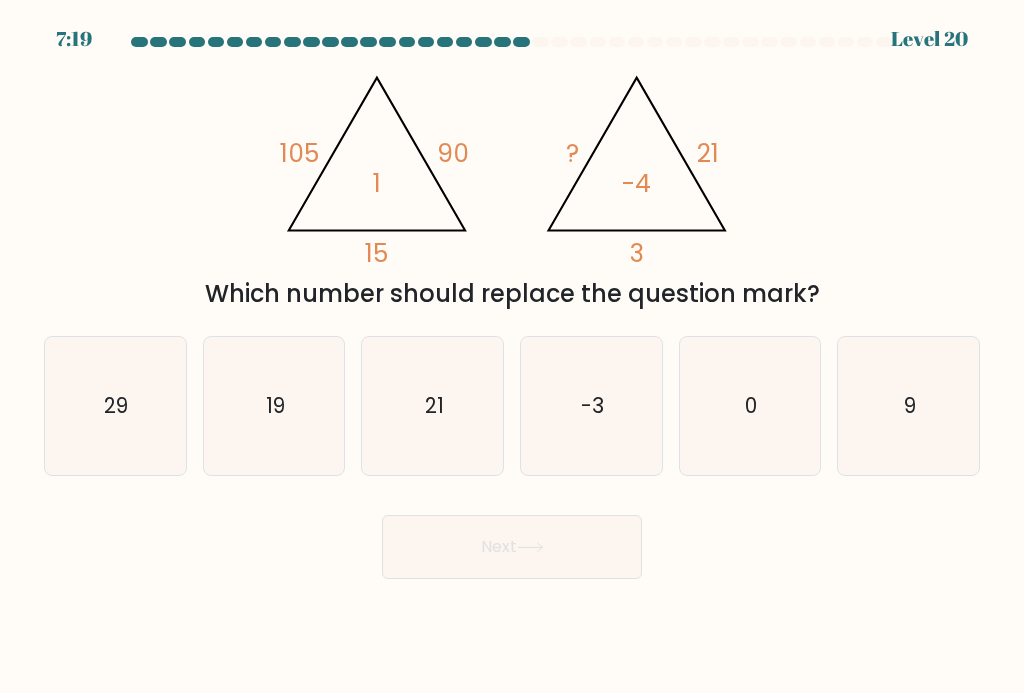 click on "9" 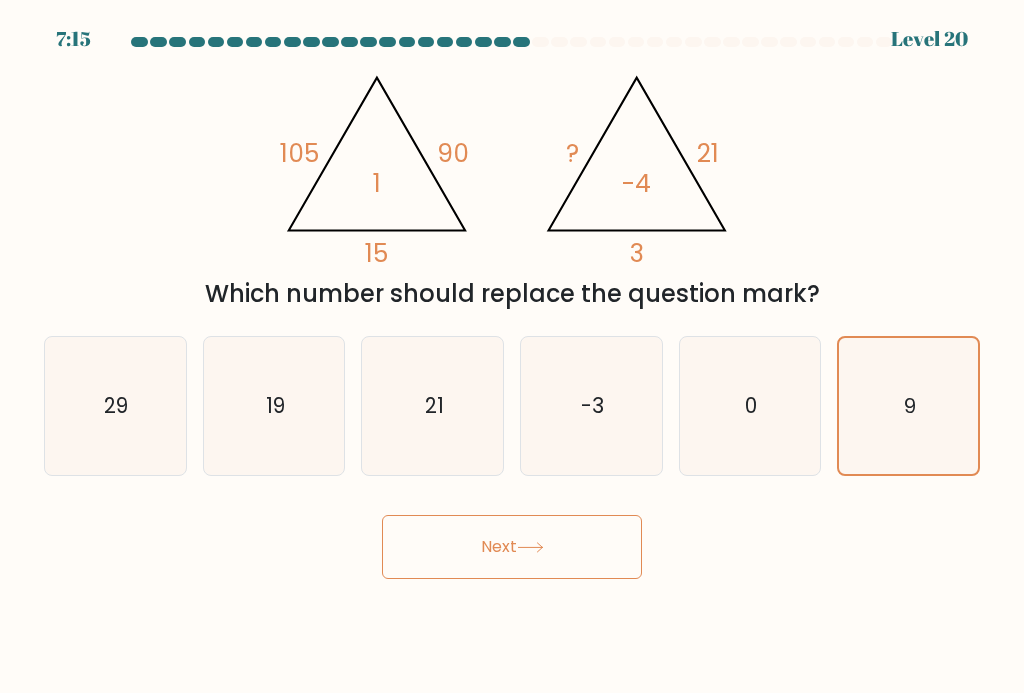 click on "Next" at bounding box center [512, 547] 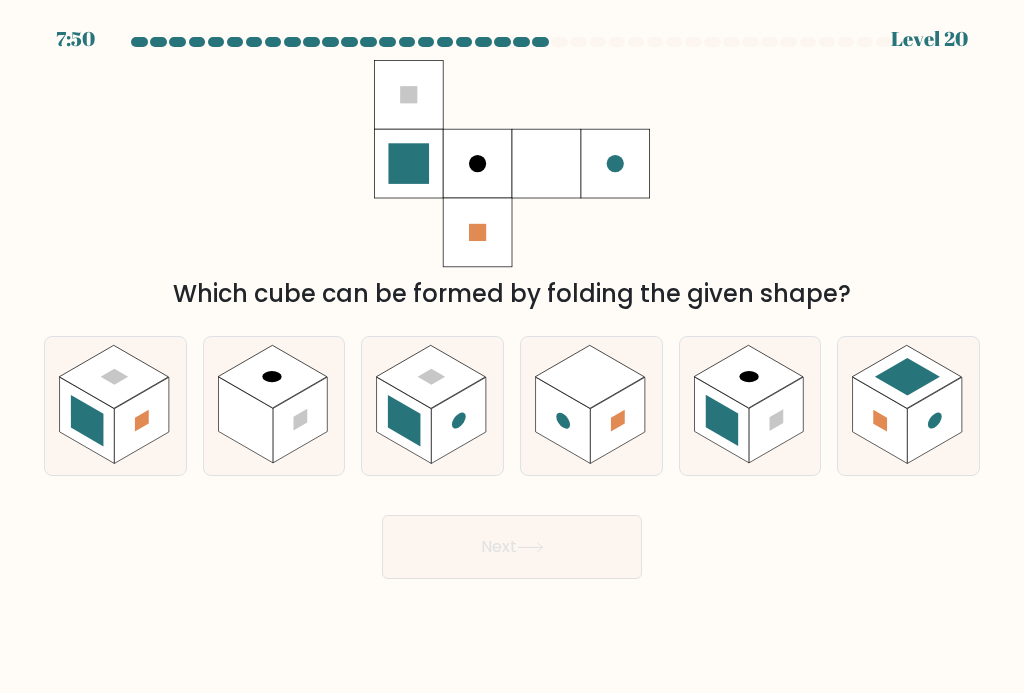 click 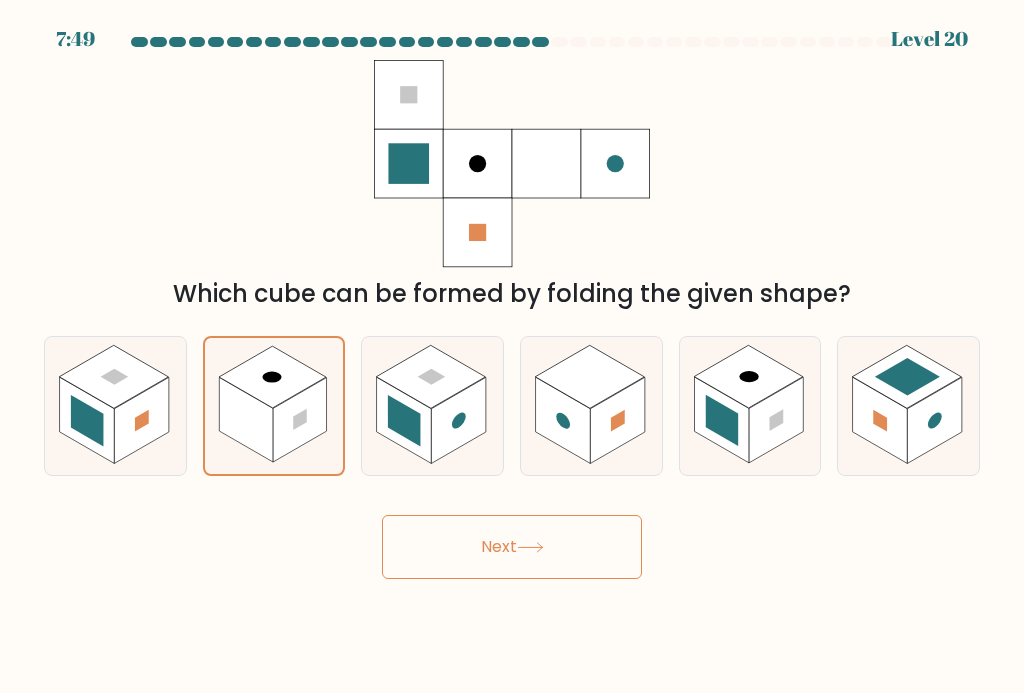 click 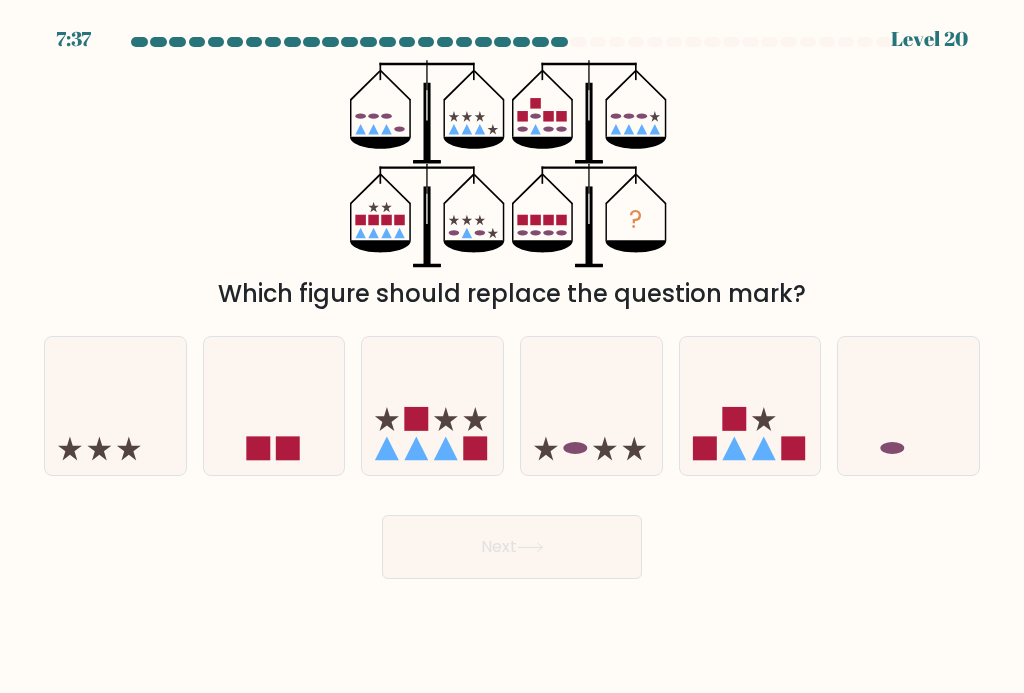 click 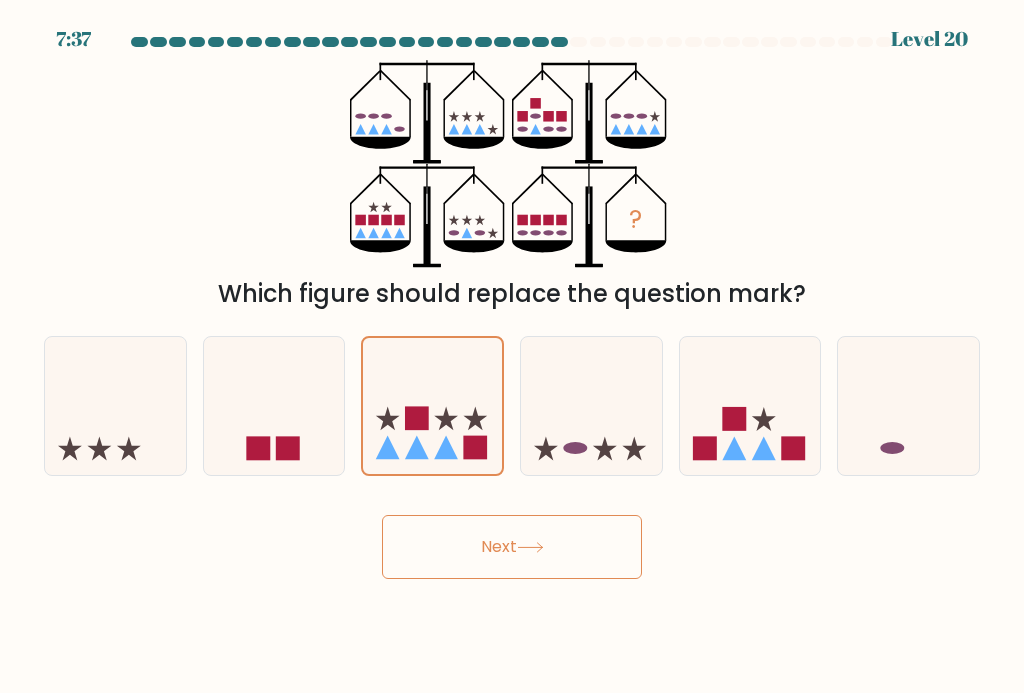 click on "Next" at bounding box center [512, 547] 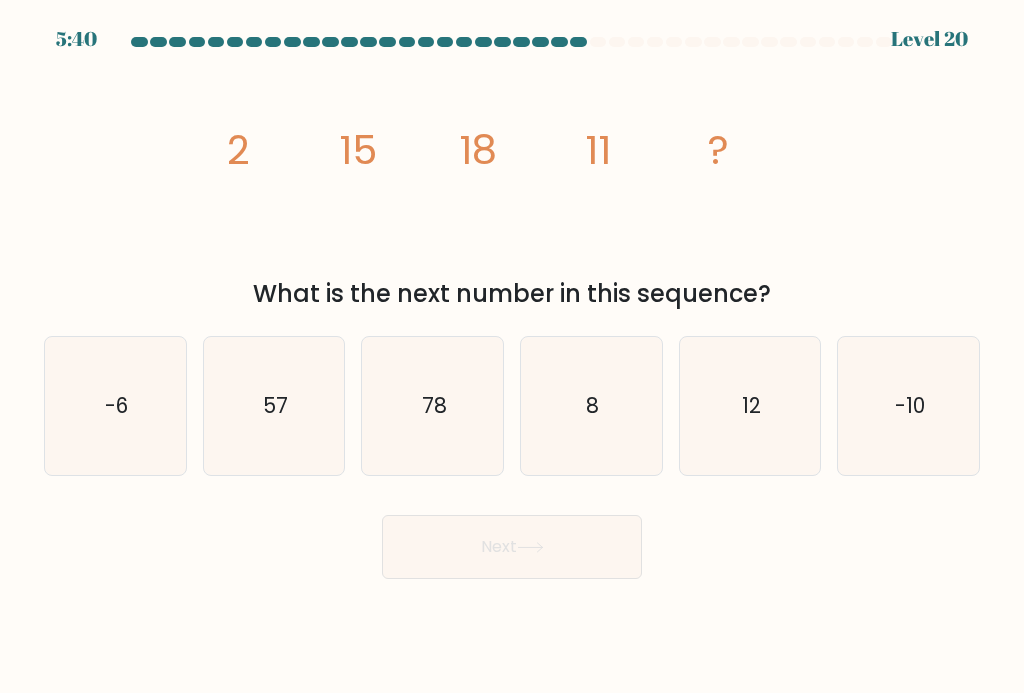 click on "8" 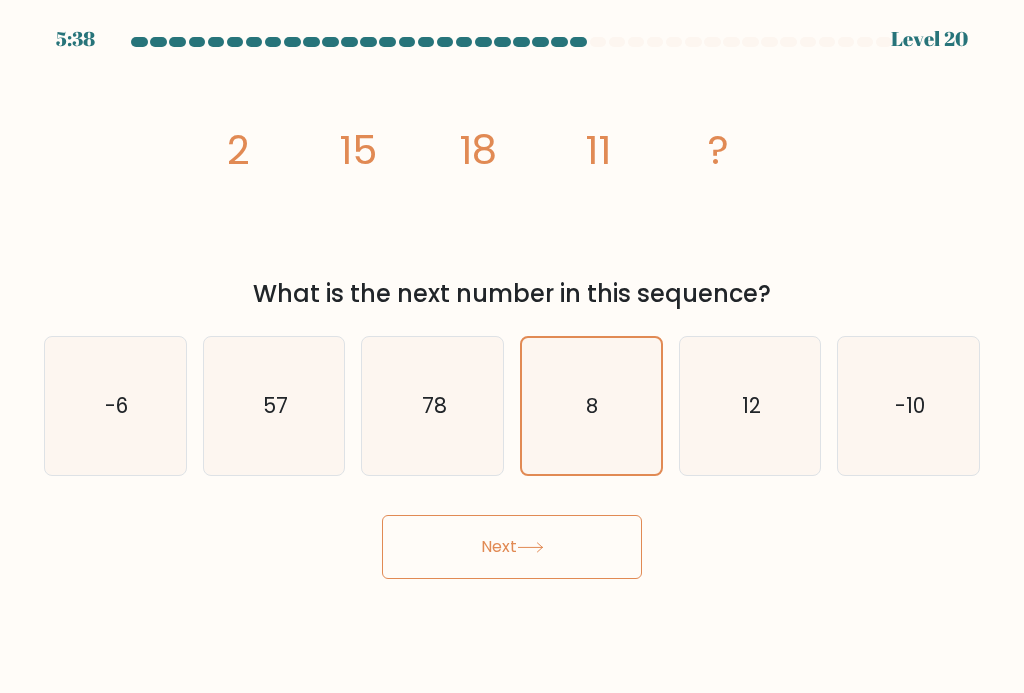 click 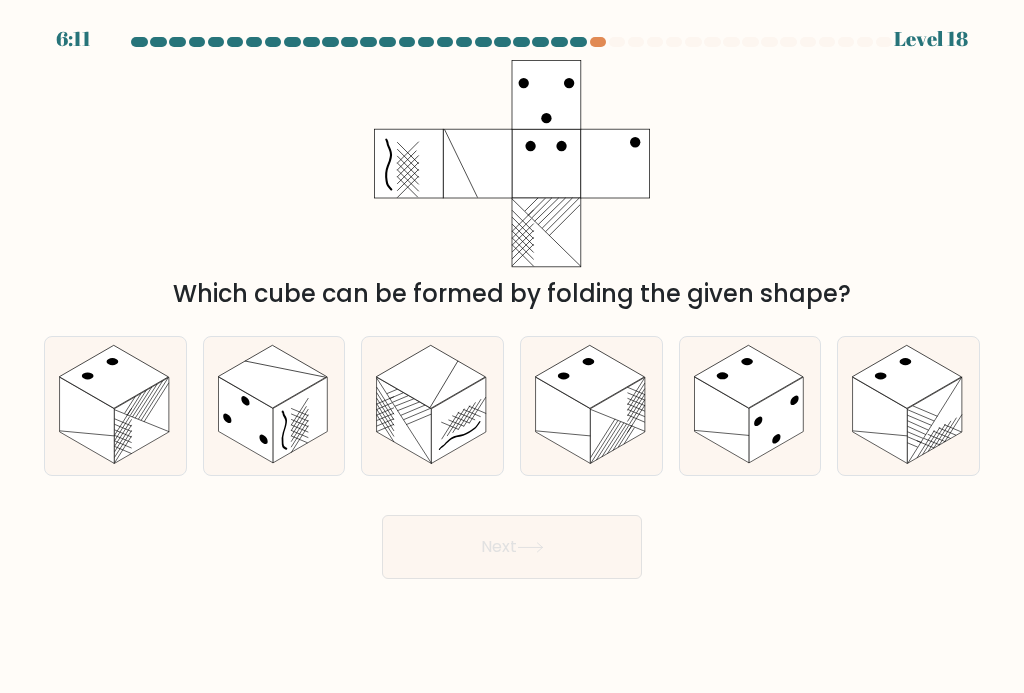 click 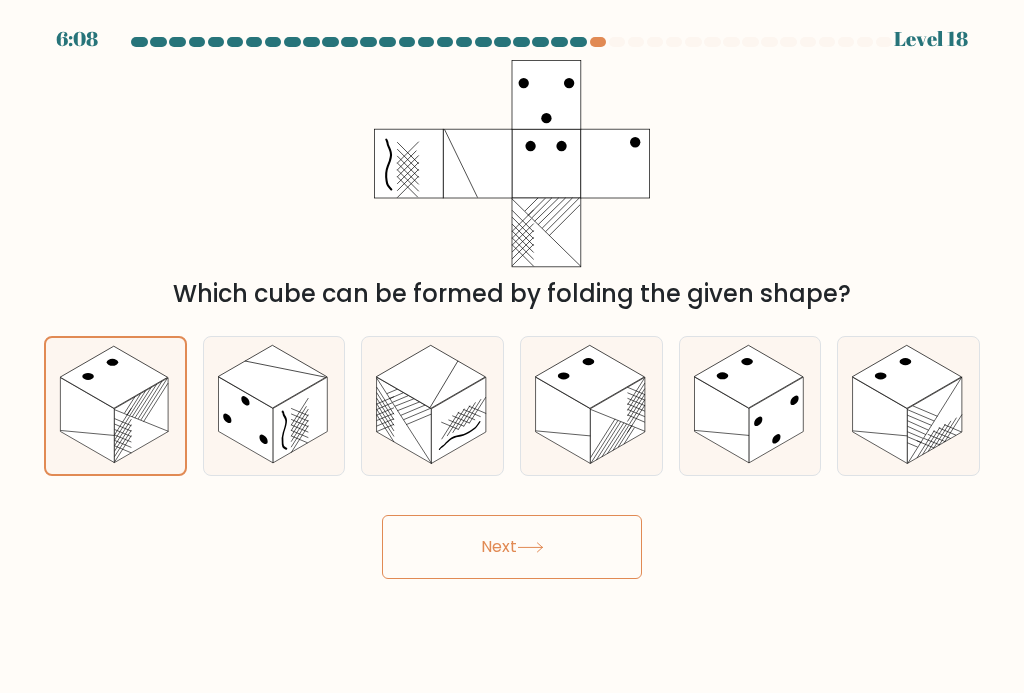 click on "Next" at bounding box center (512, 547) 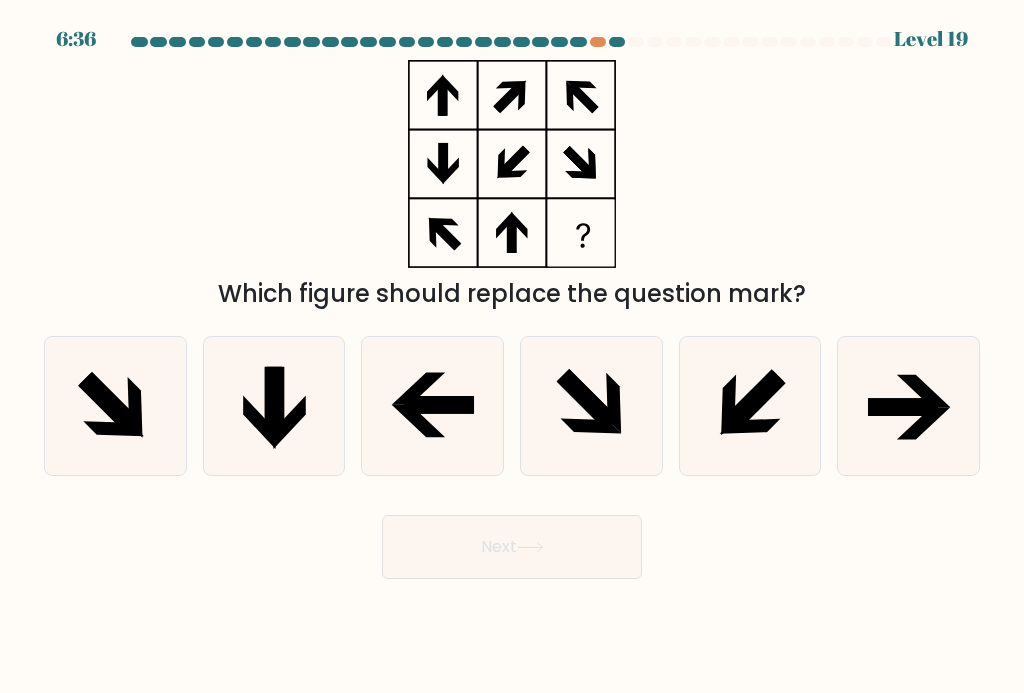 click 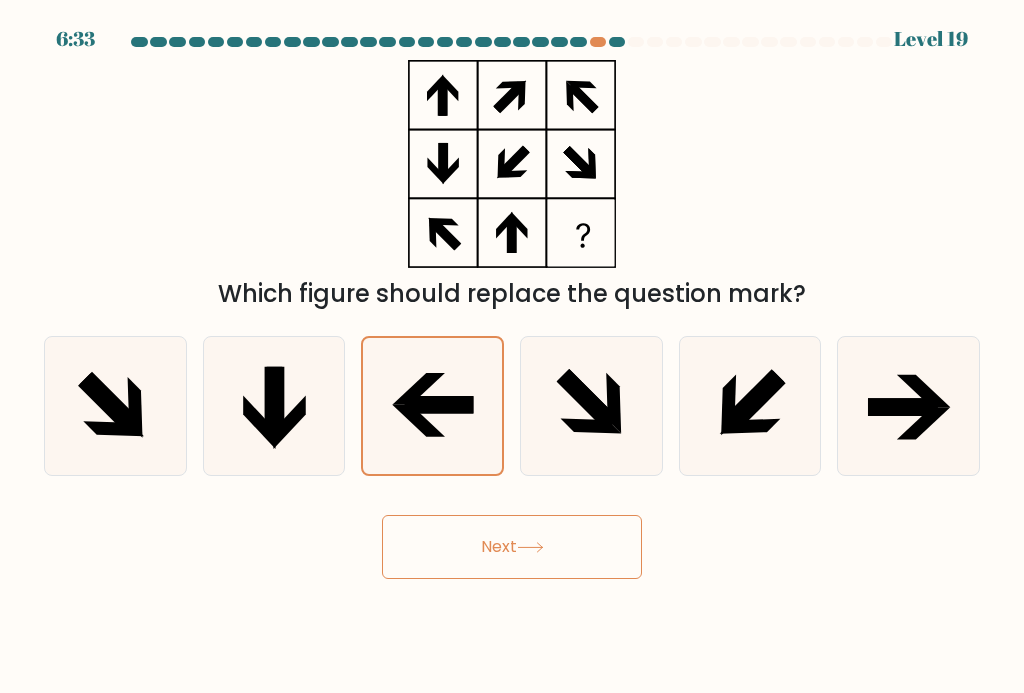 click on "Next" at bounding box center [512, 547] 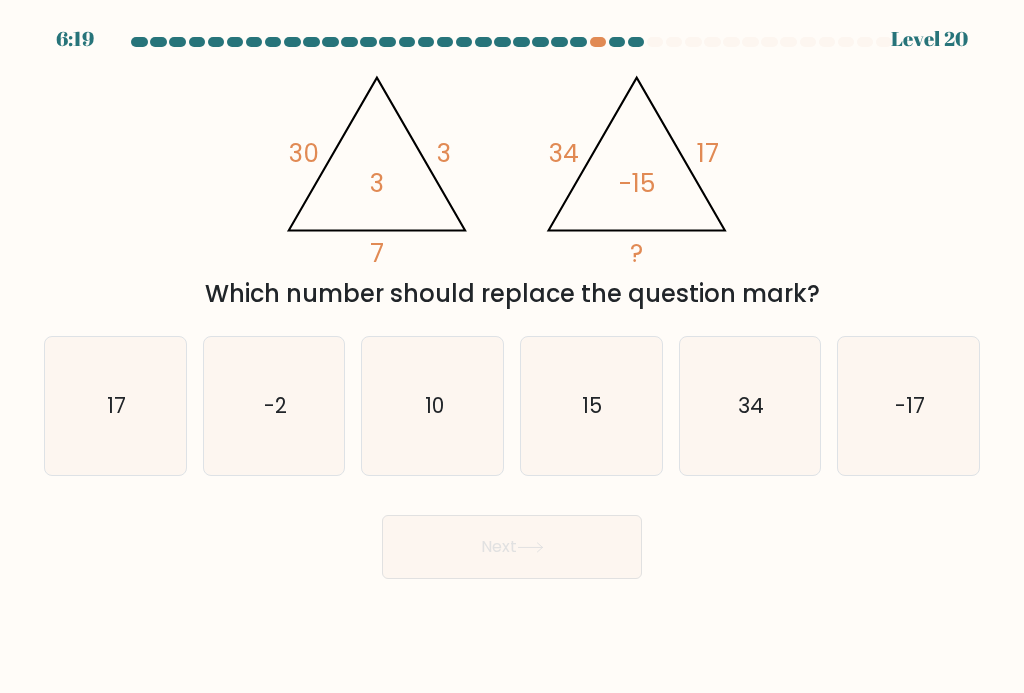 click on "-17" 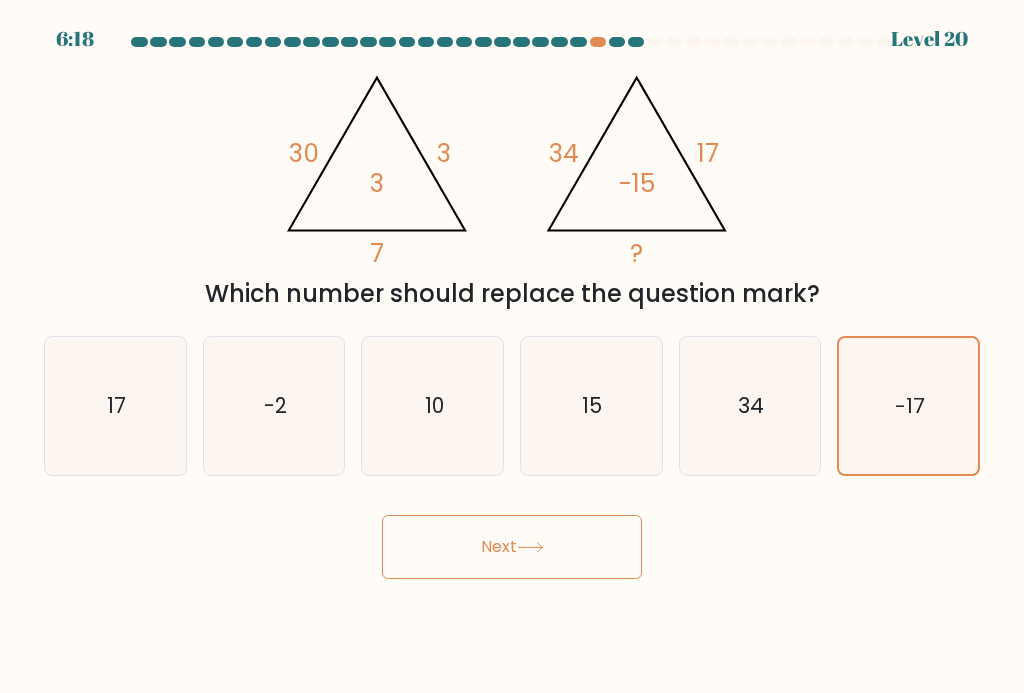 click on "Next" at bounding box center [512, 547] 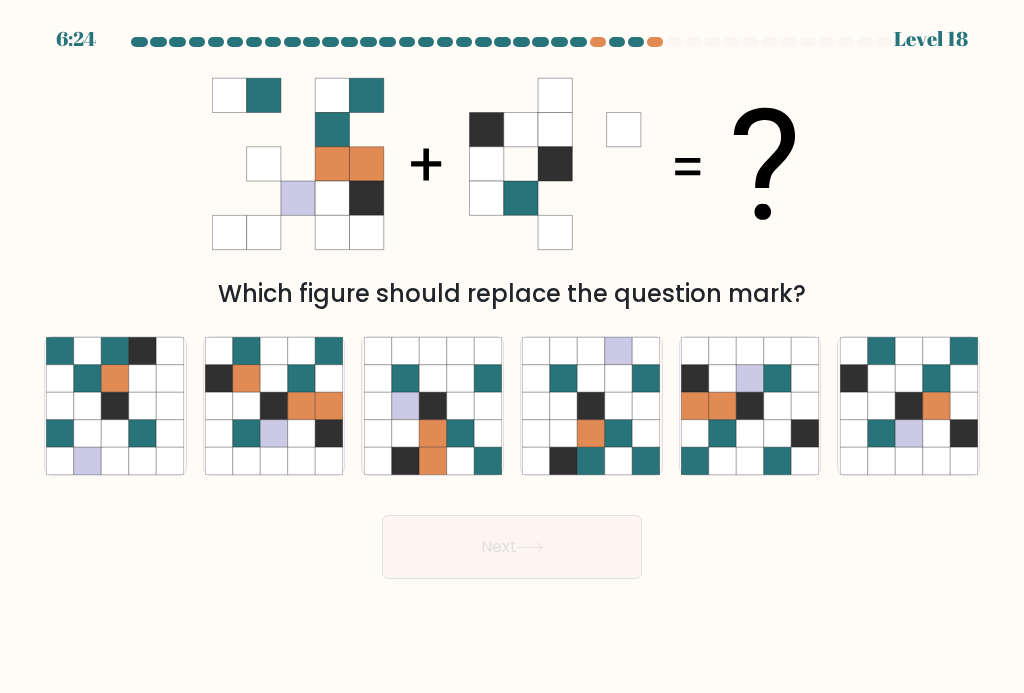 click 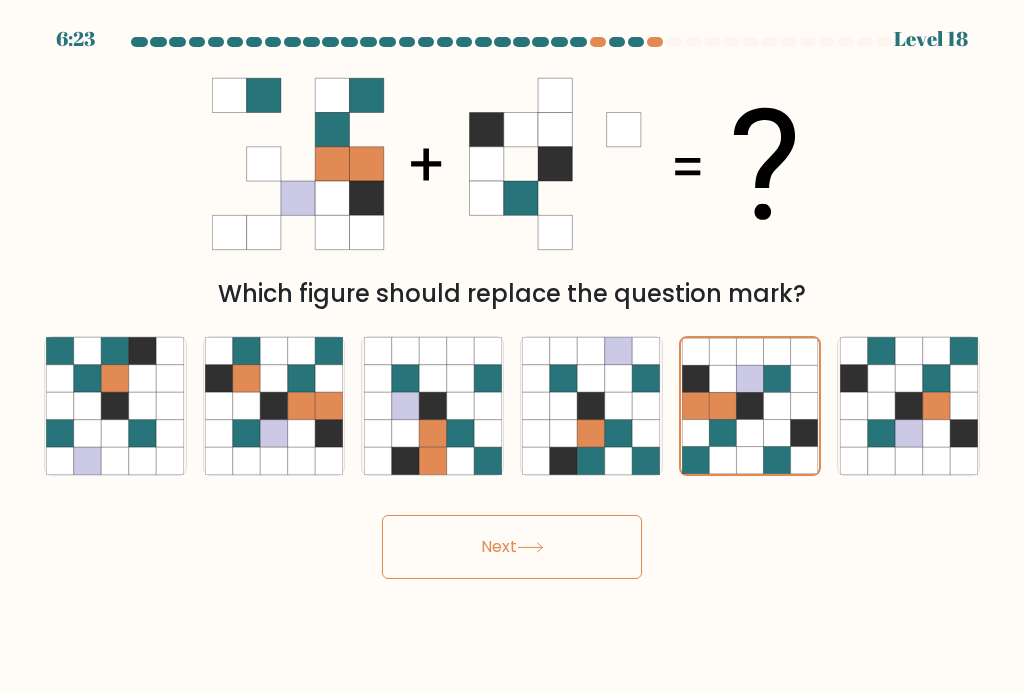 click on "Next" at bounding box center (512, 547) 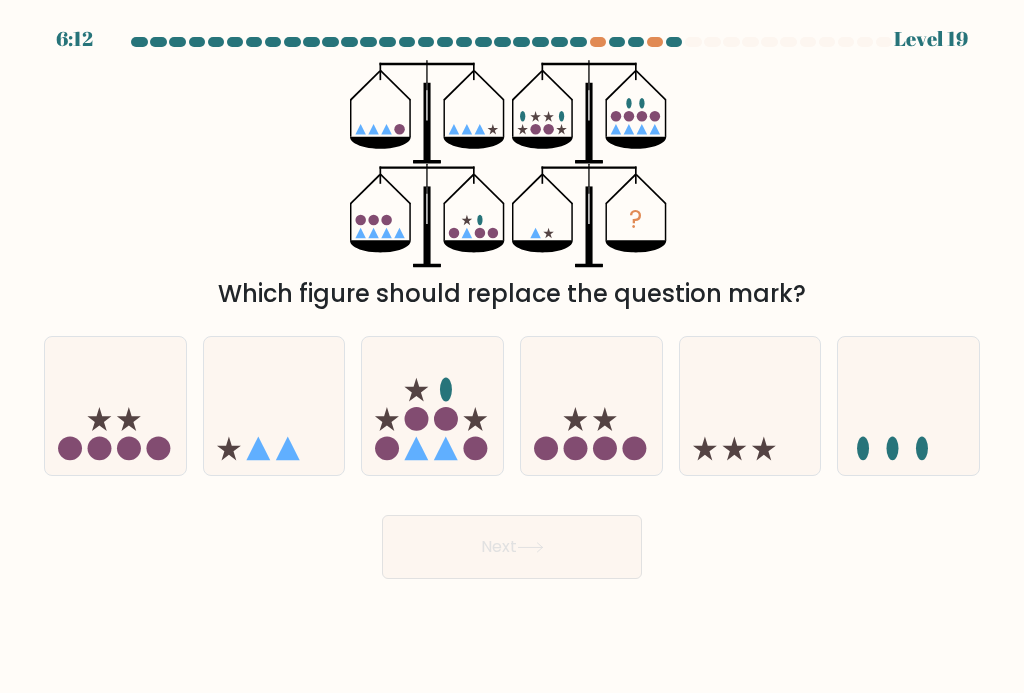 click 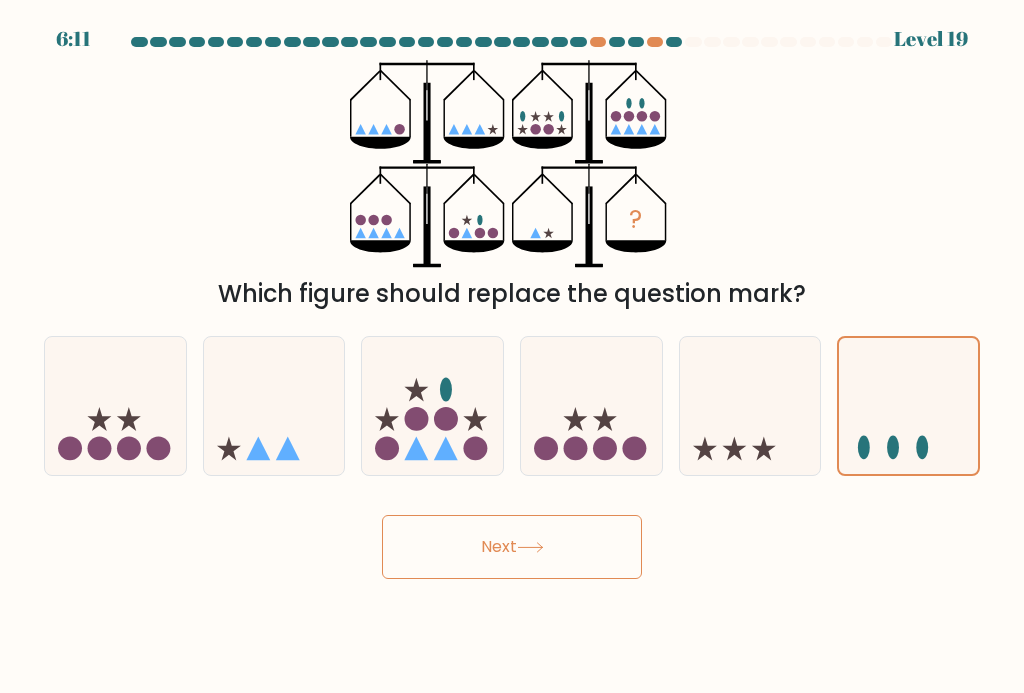 click on "Next" at bounding box center (512, 547) 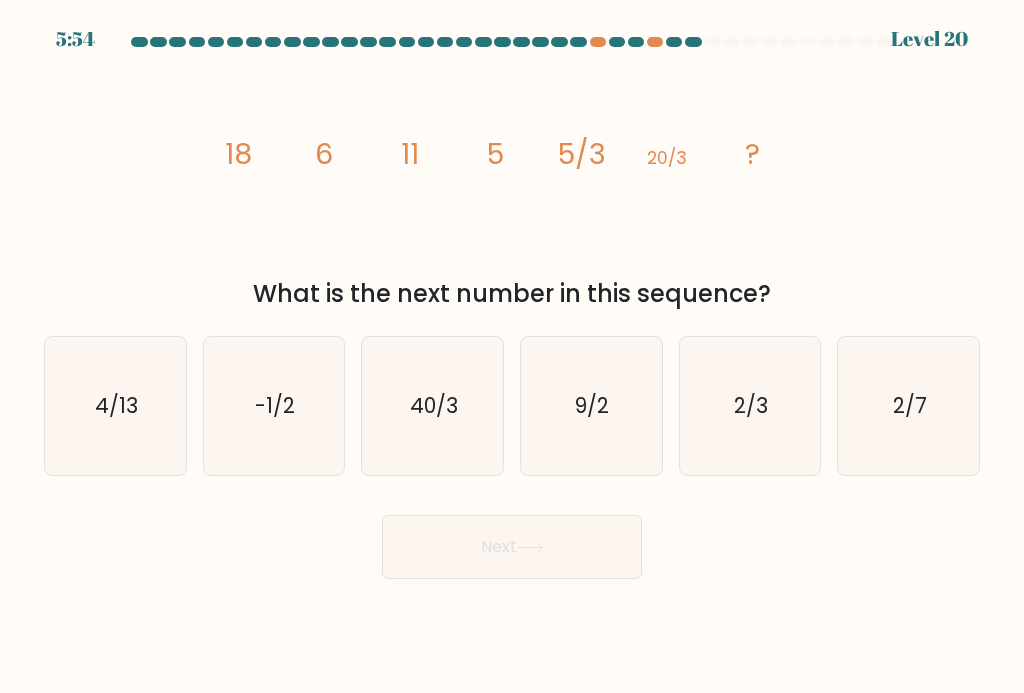 click on "40/3" 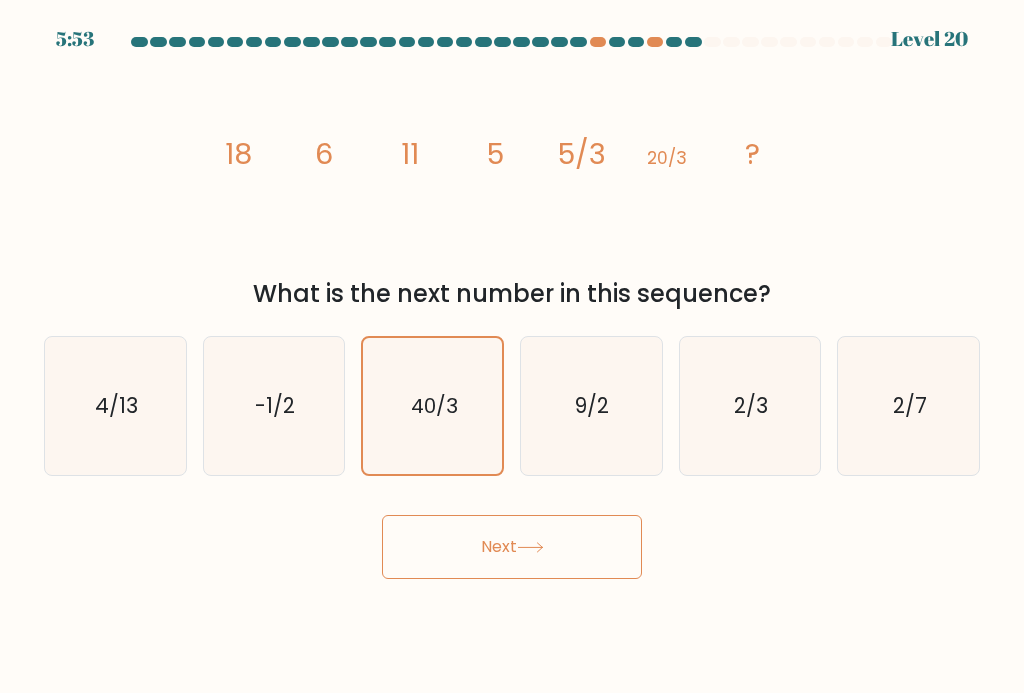 click on "Next" at bounding box center (512, 547) 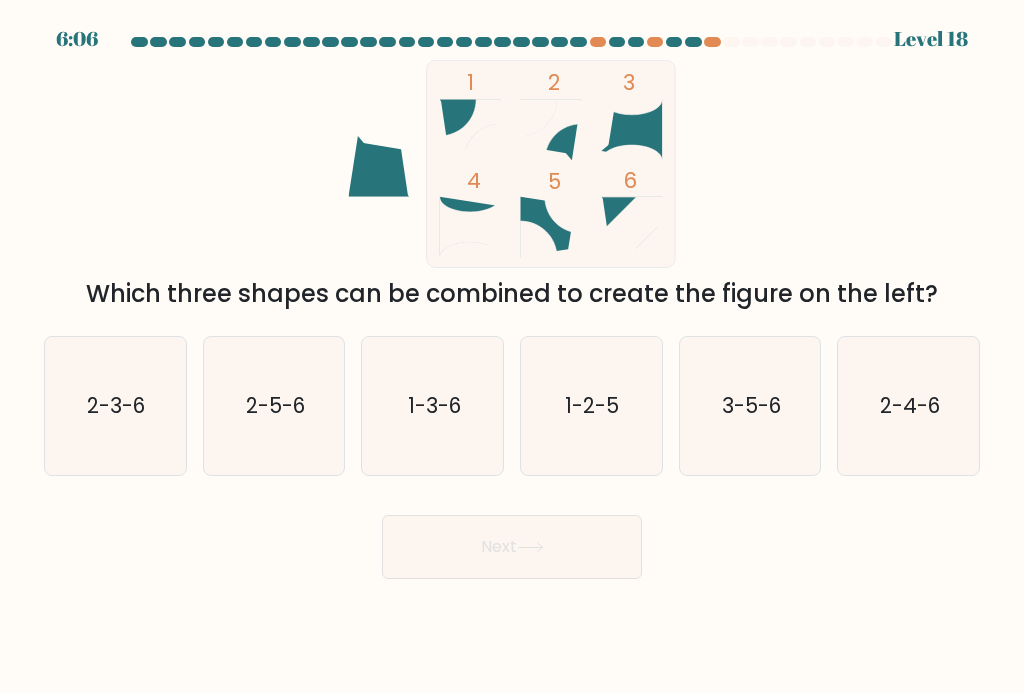 click on "1-2-5" 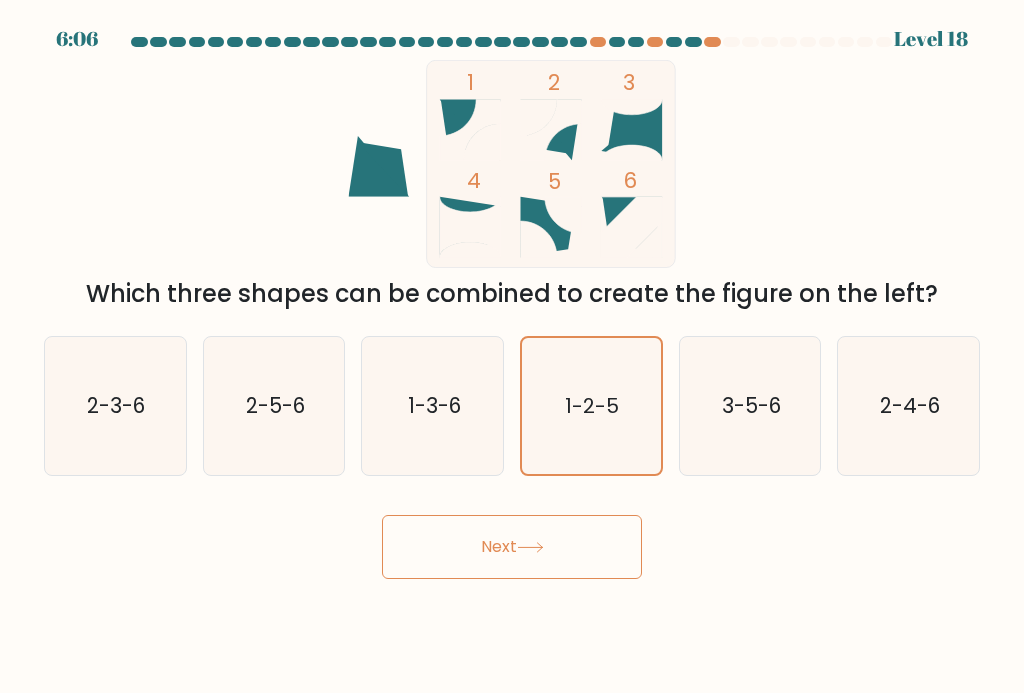 click on "Next" at bounding box center (512, 547) 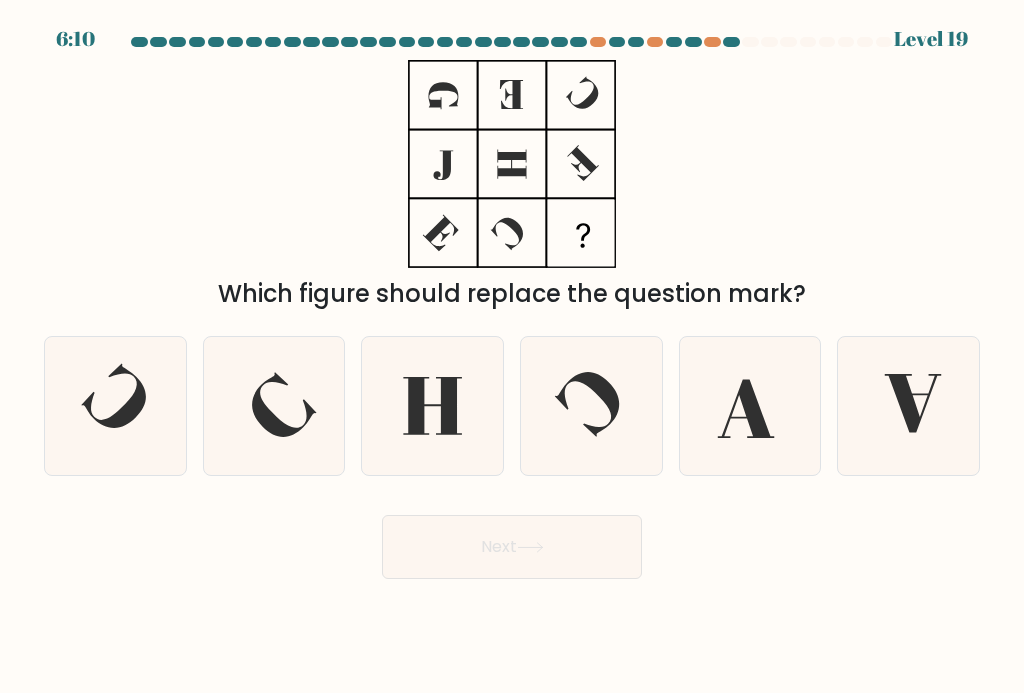 click 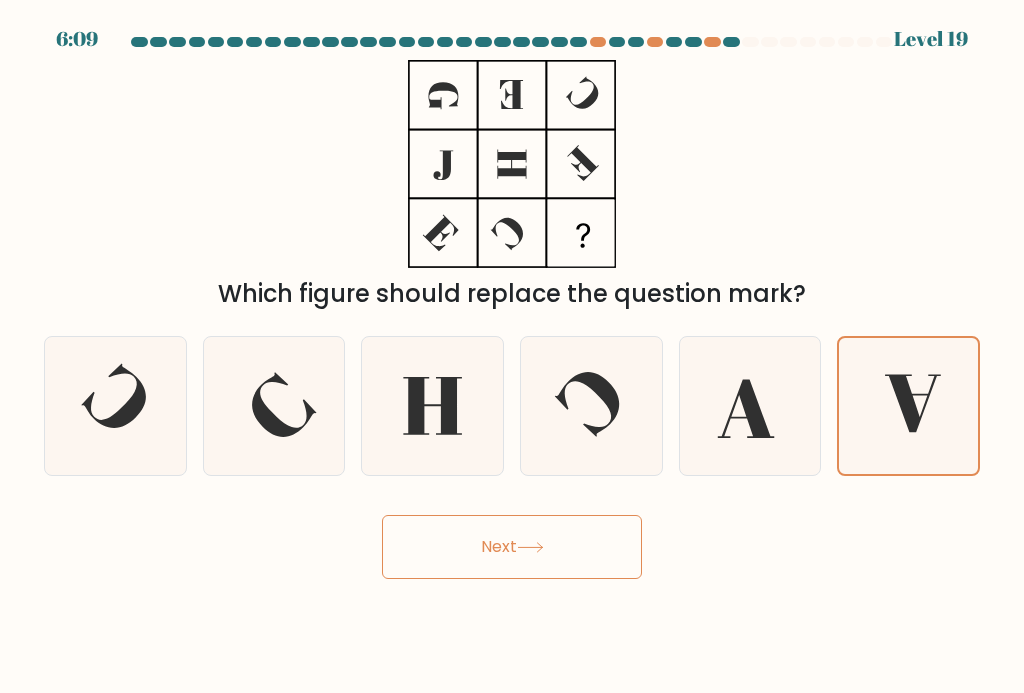 click on "Next" at bounding box center [512, 547] 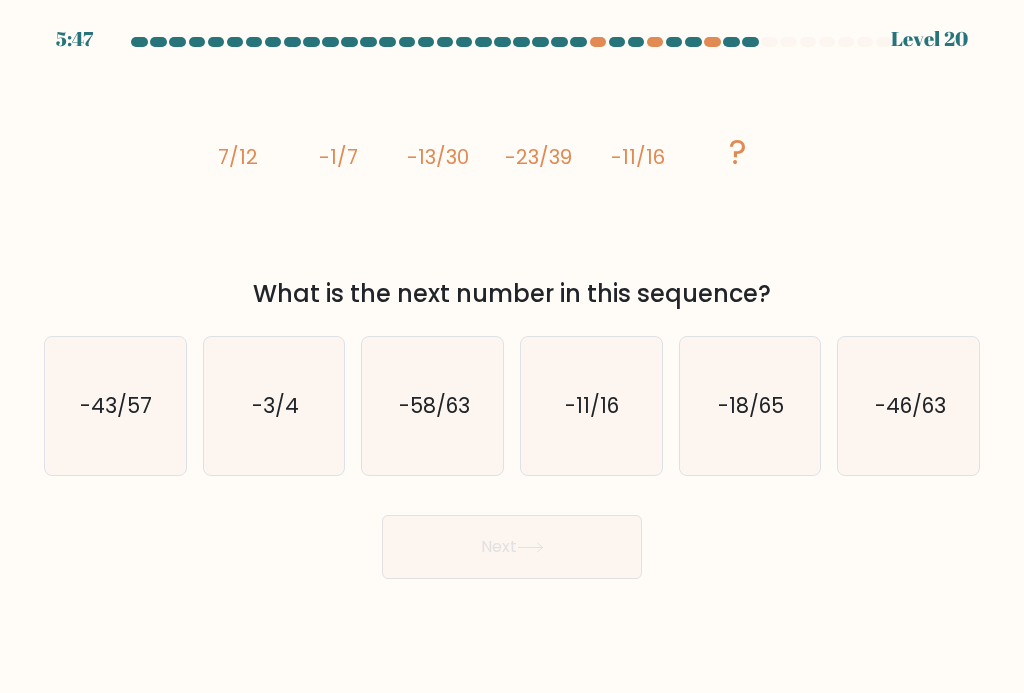 click on "-58/63" 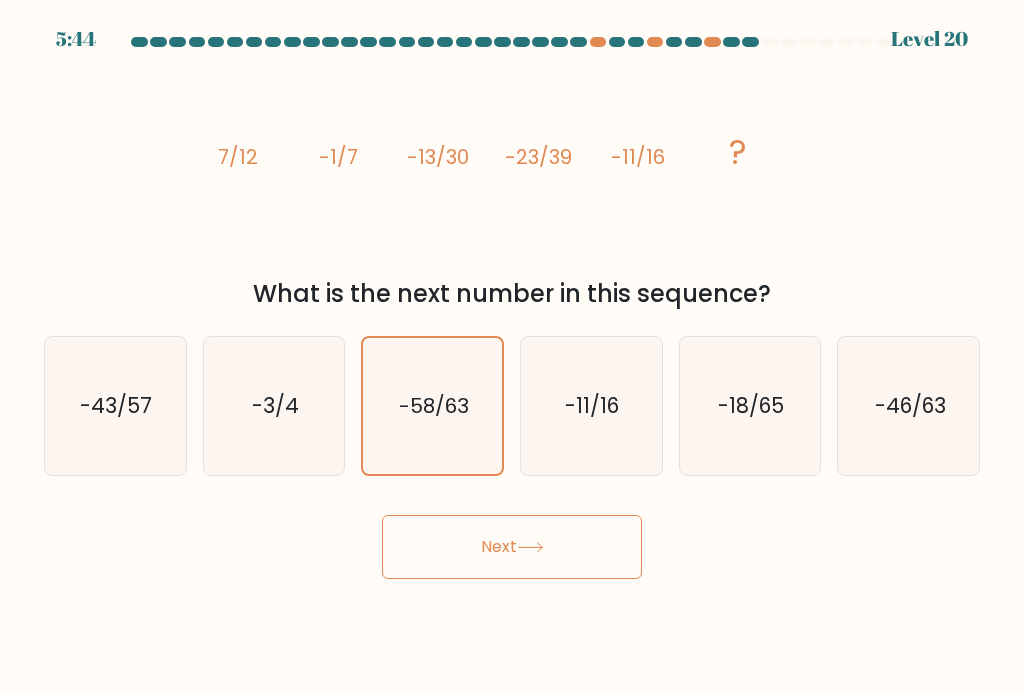 click on "Next" at bounding box center [512, 547] 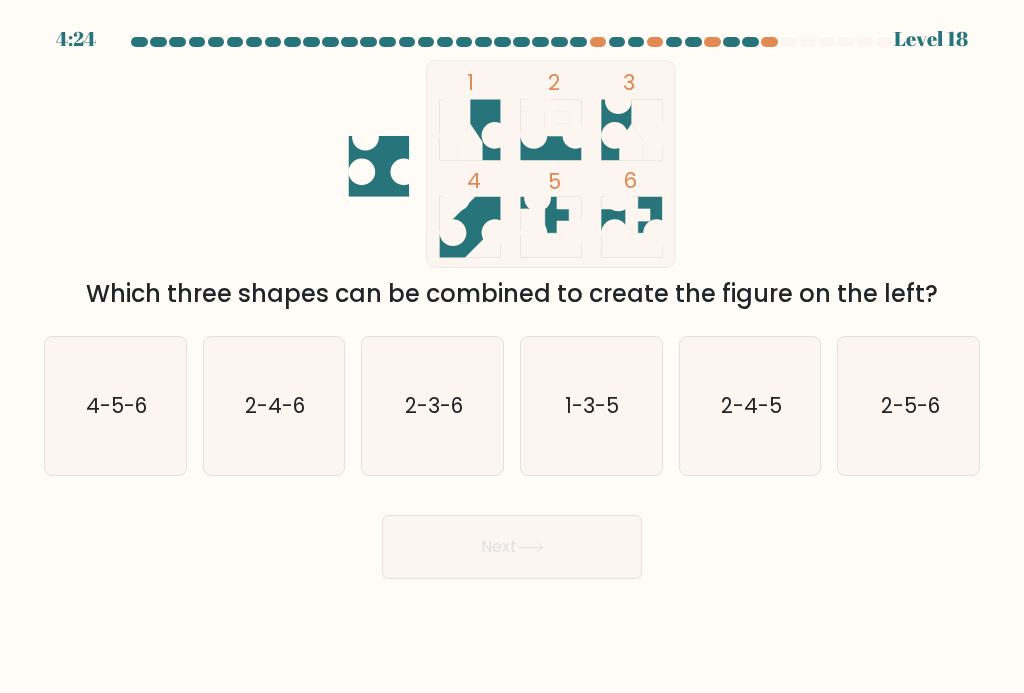 click on "2-5-6" 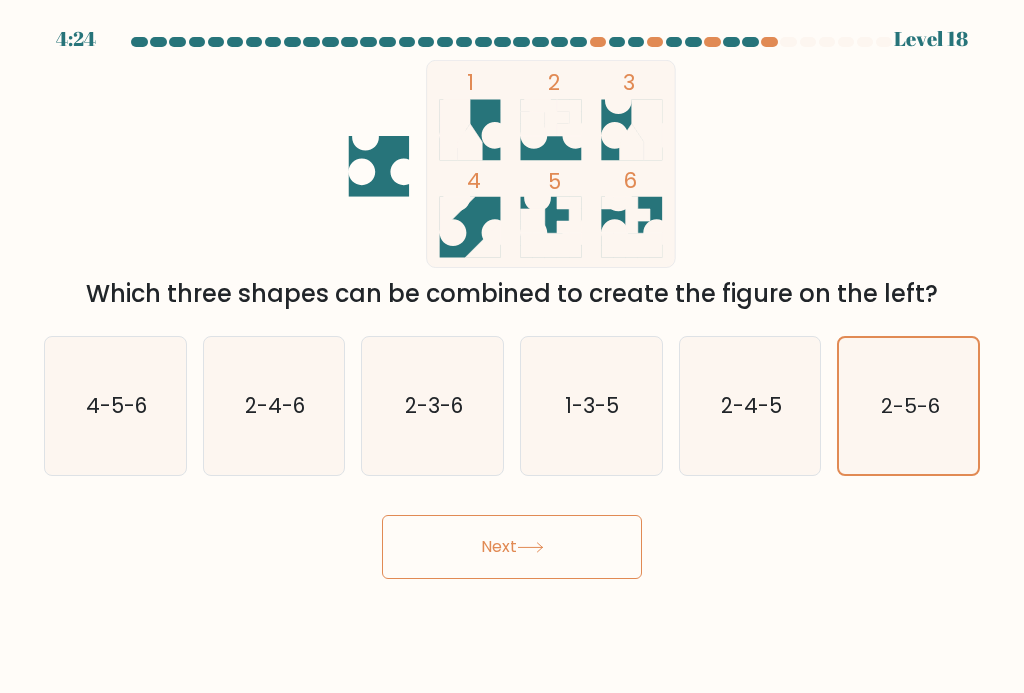 click on "Next" at bounding box center [512, 547] 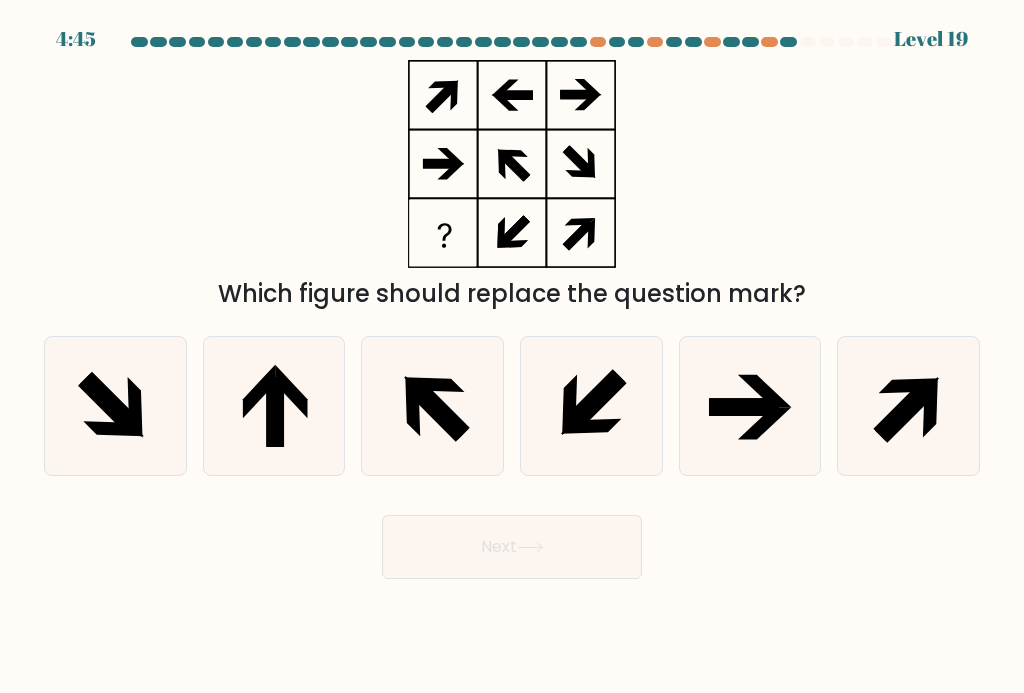 click 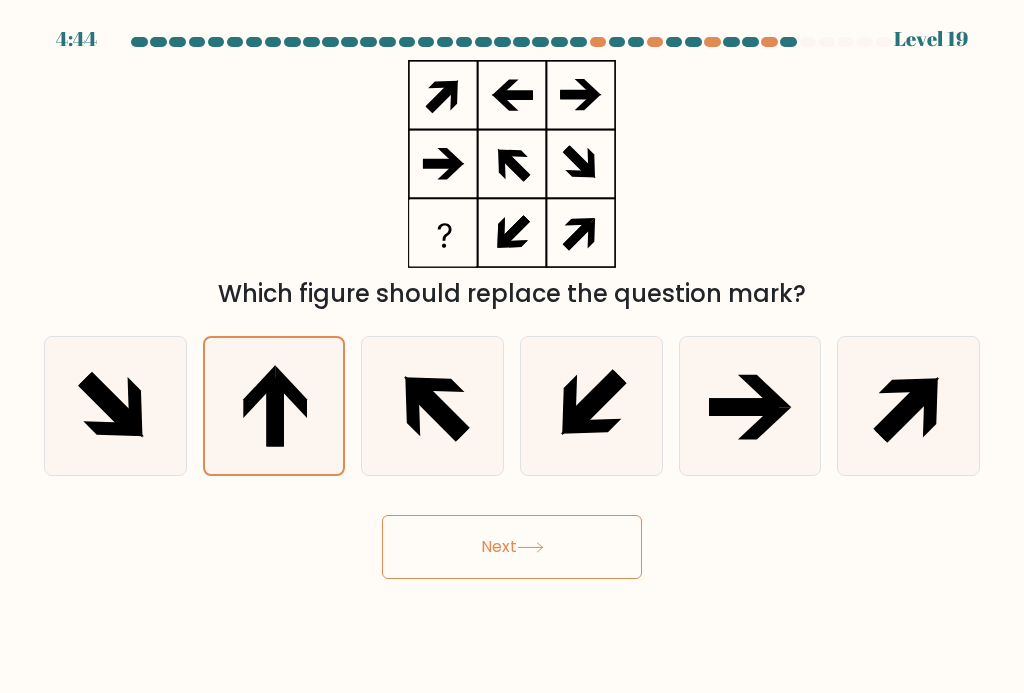 click on "Next" at bounding box center [512, 547] 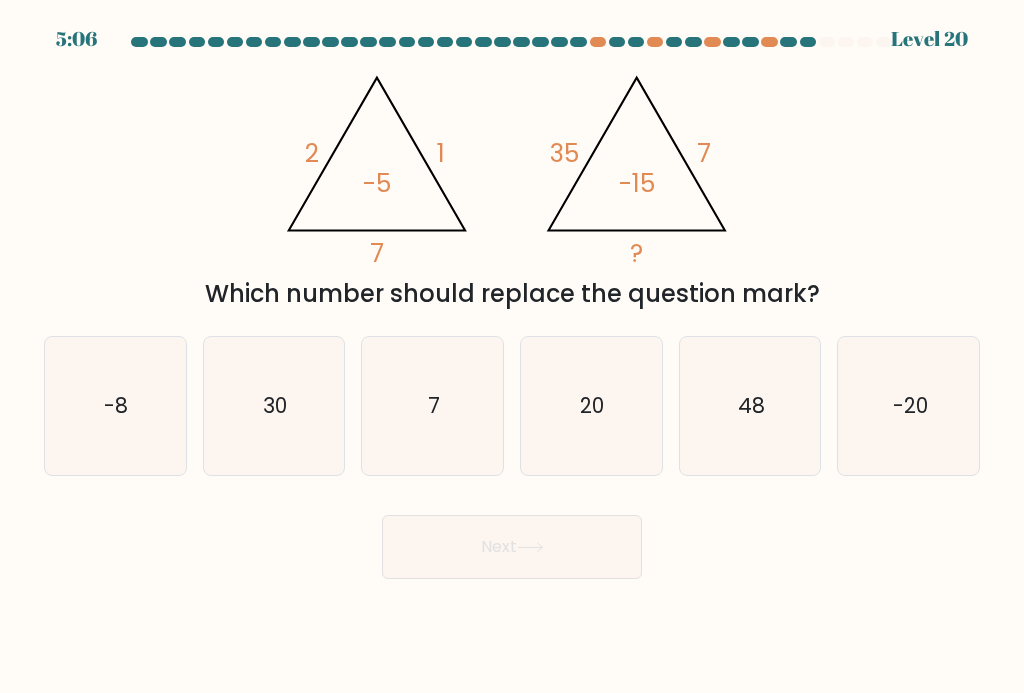 click on "-20" 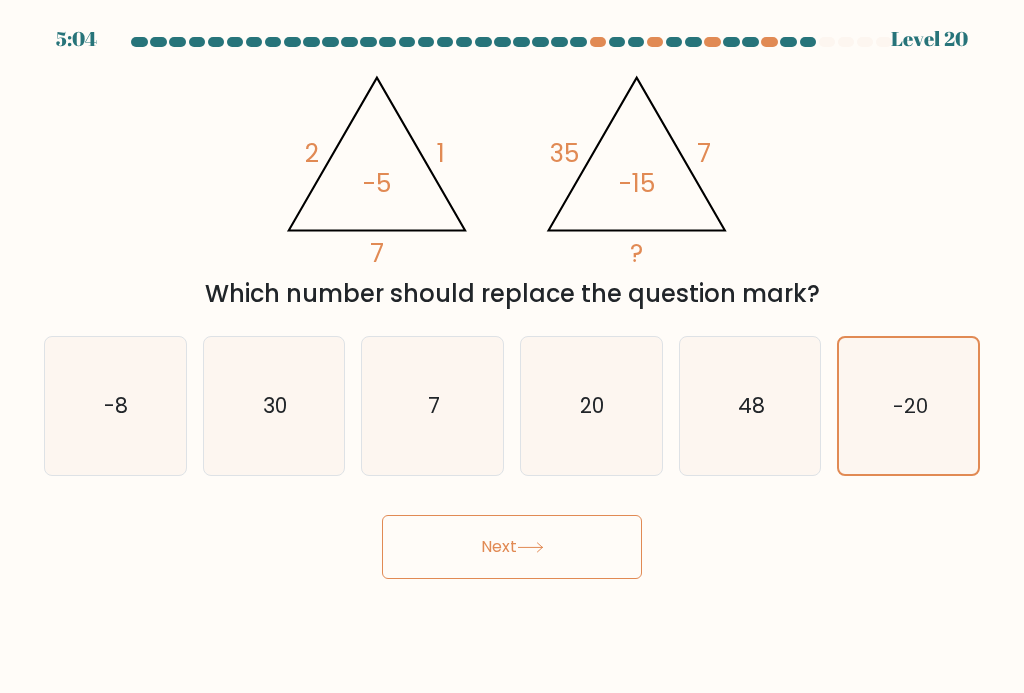 click on "Next" at bounding box center (512, 547) 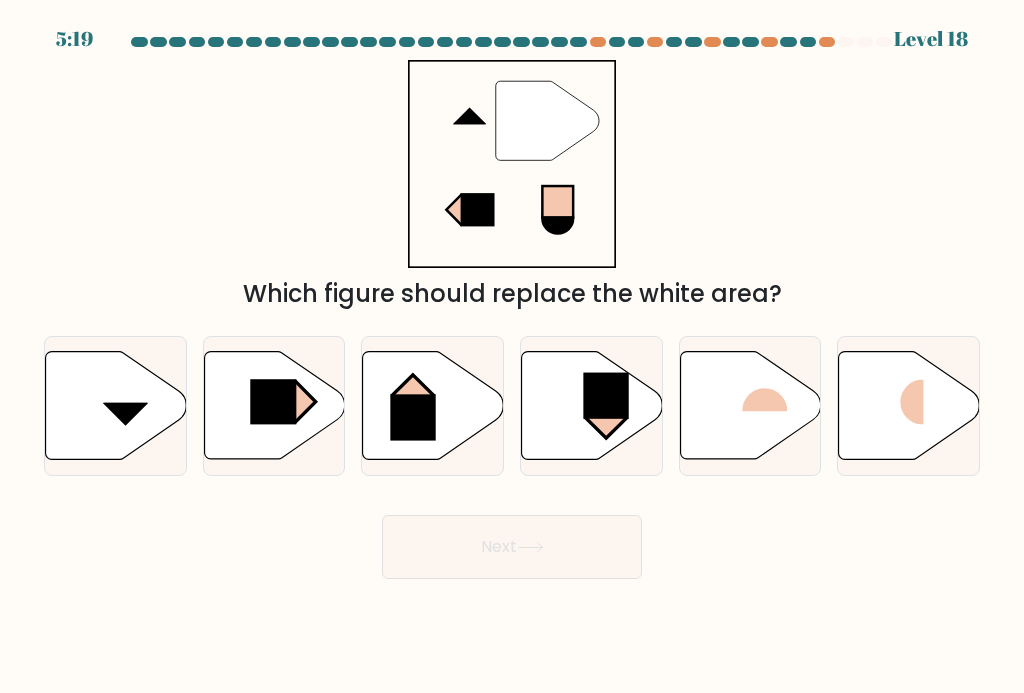 click 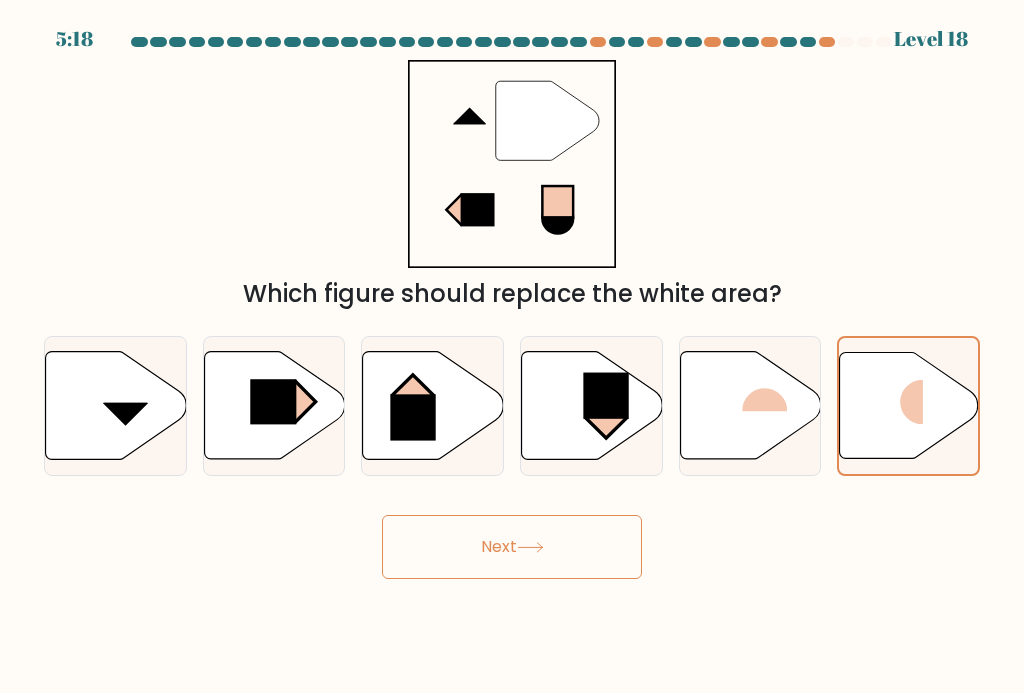 click on "Next" at bounding box center [512, 547] 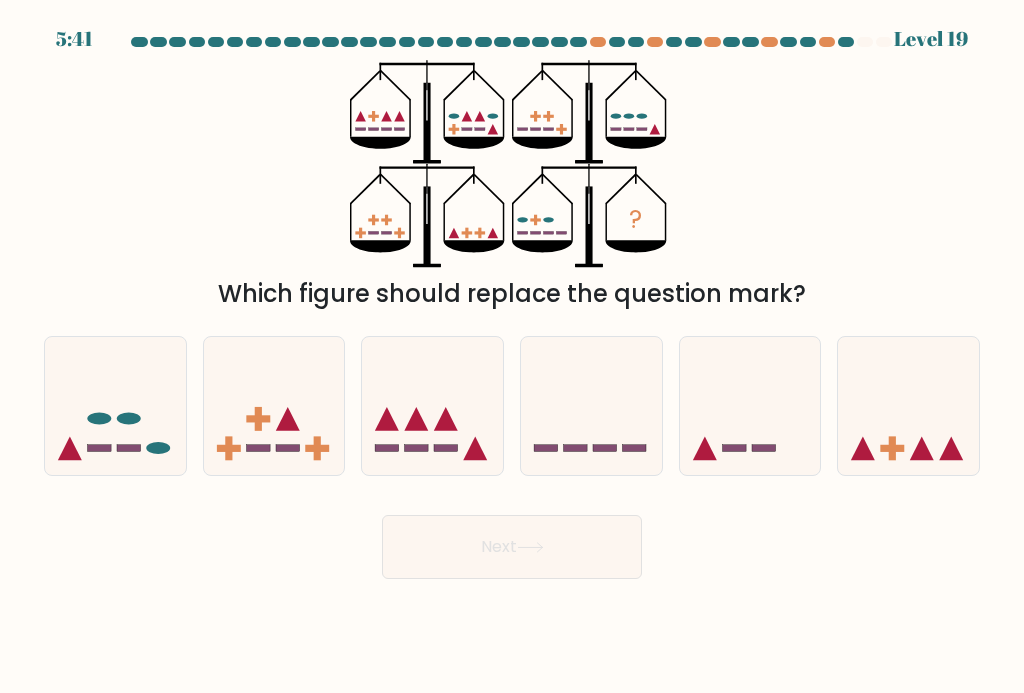 click 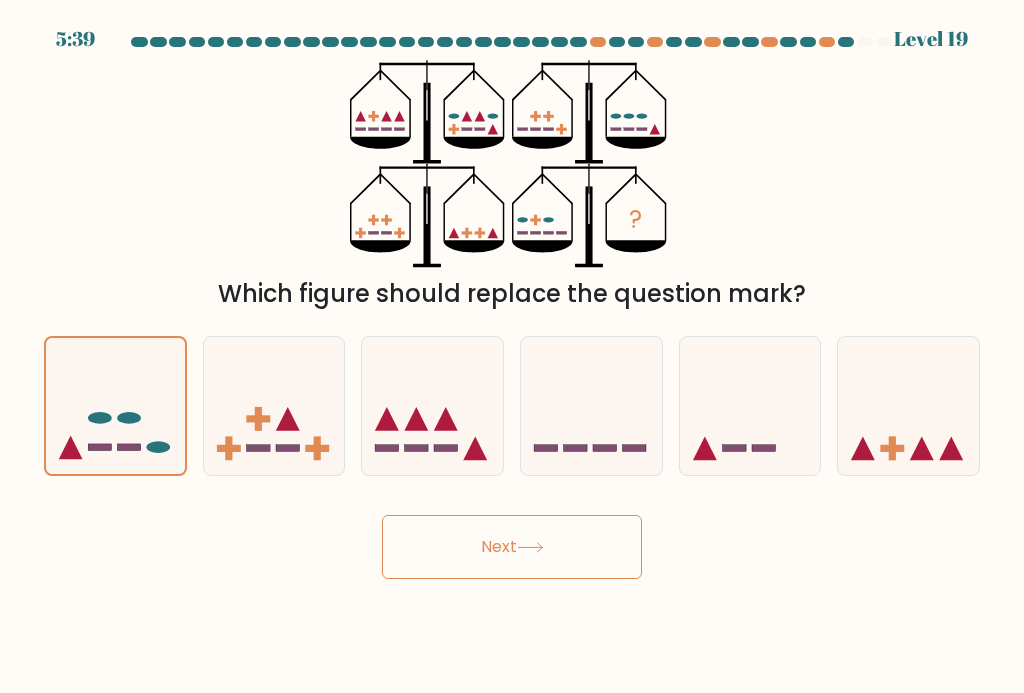 click on "Next" at bounding box center (512, 547) 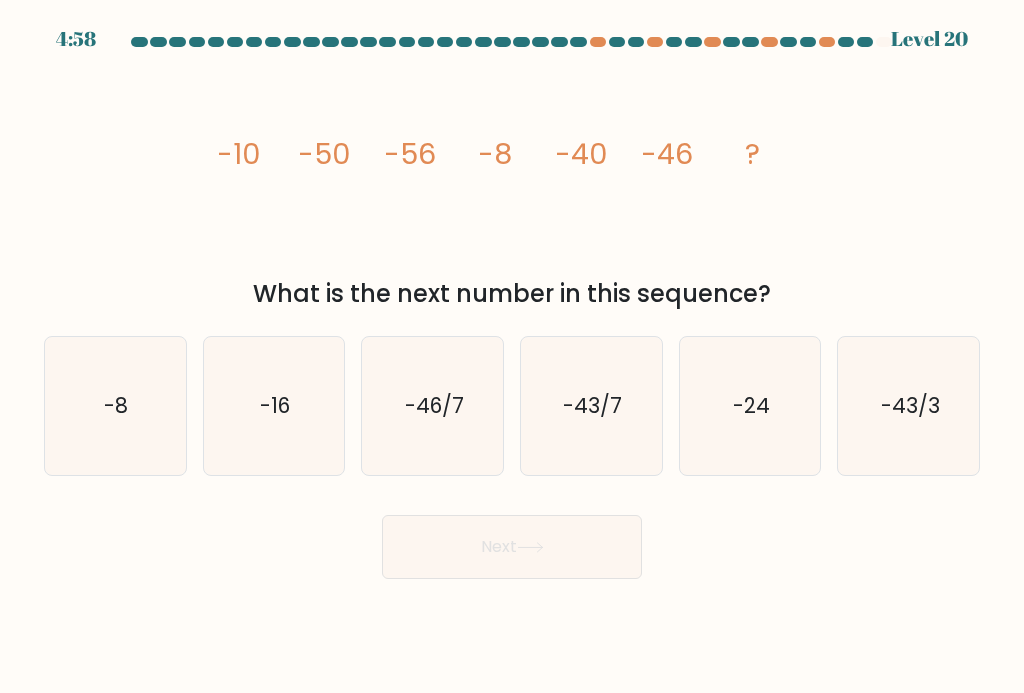 click on "-24" 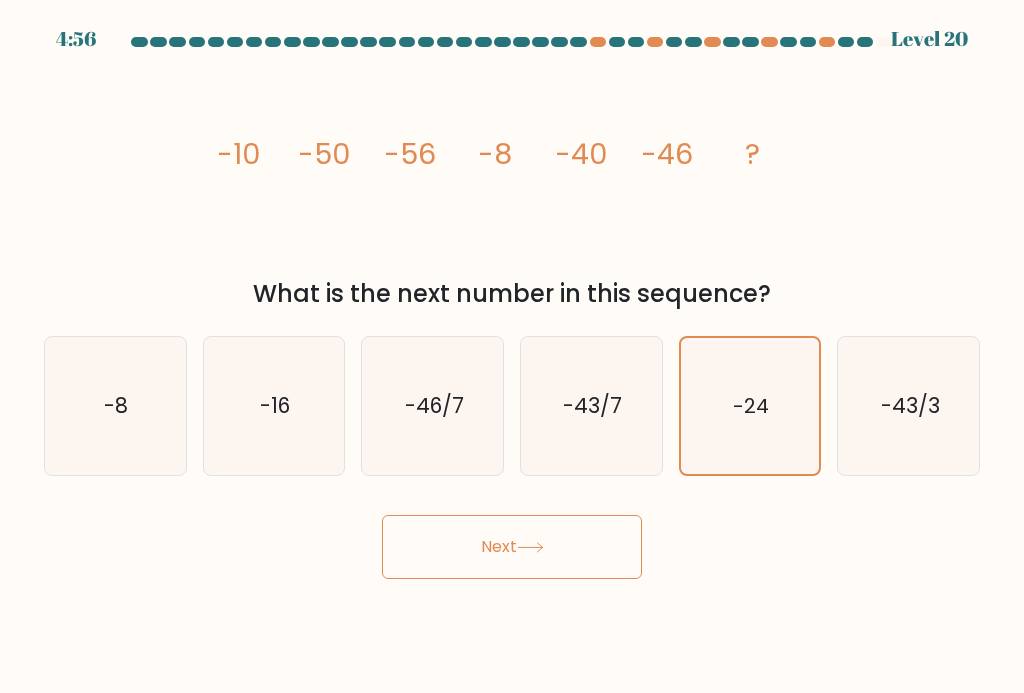 click on "Next" at bounding box center (512, 547) 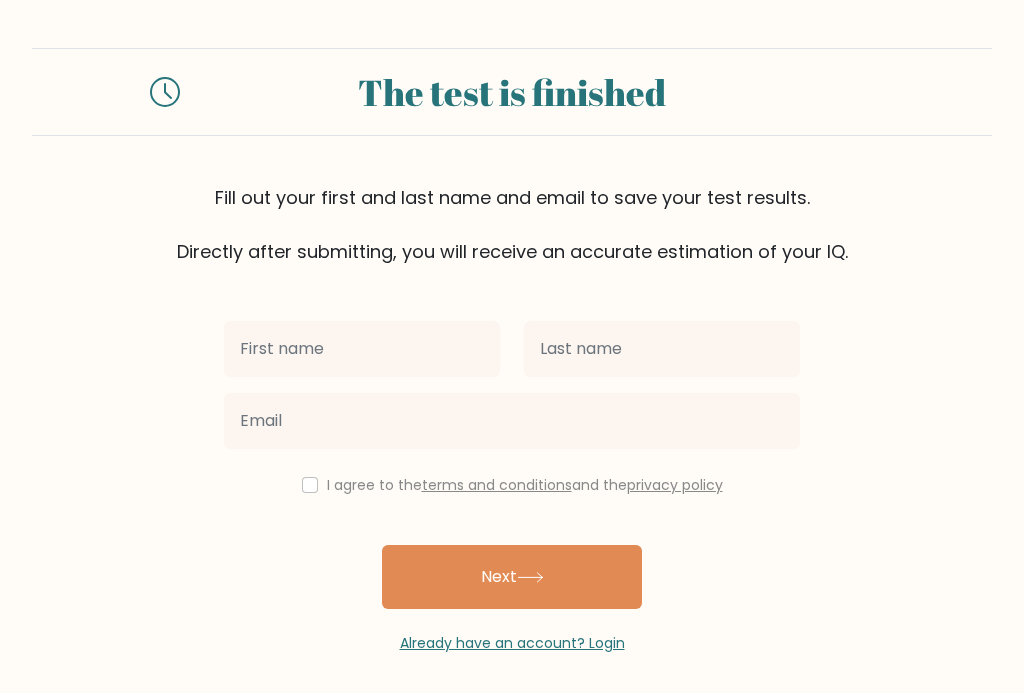 scroll, scrollTop: 0, scrollLeft: 0, axis: both 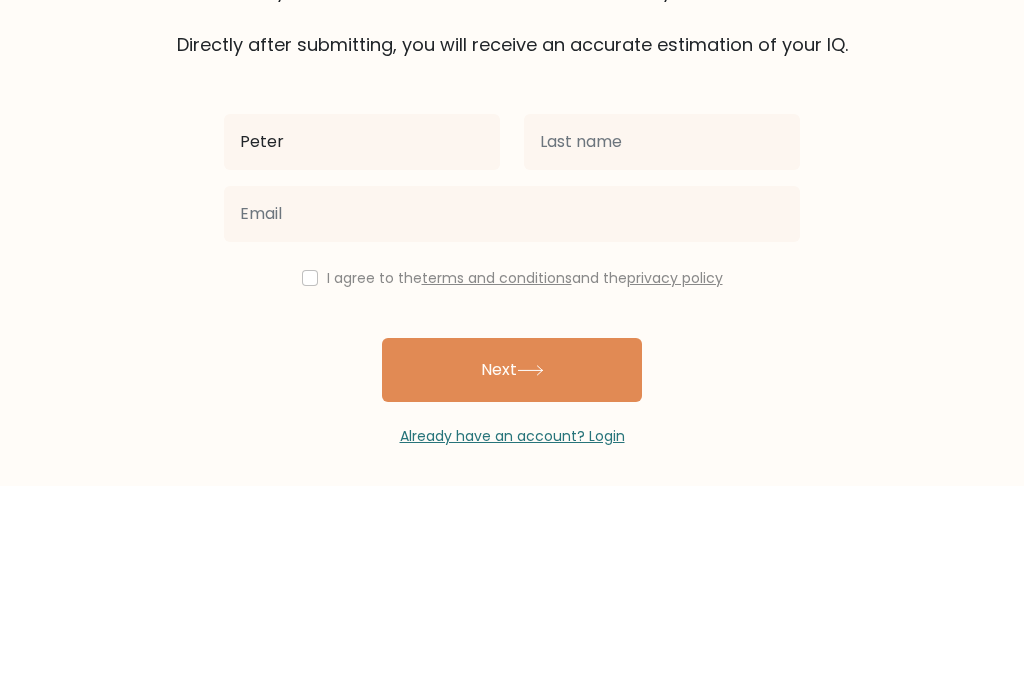type on "Peter" 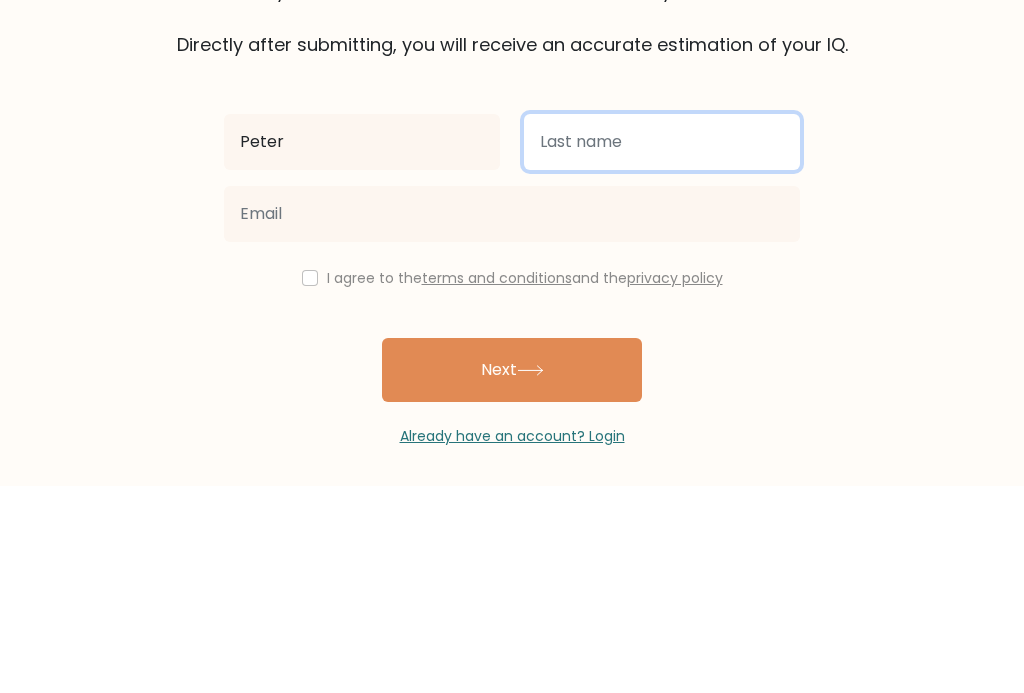 click at bounding box center (662, 349) 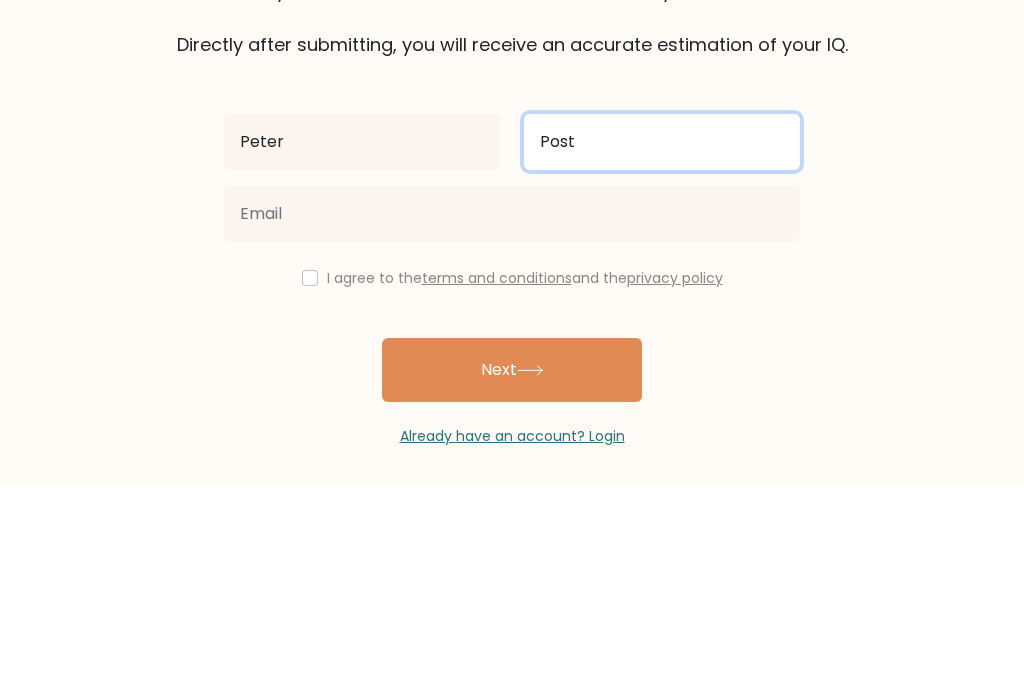 type on "Post" 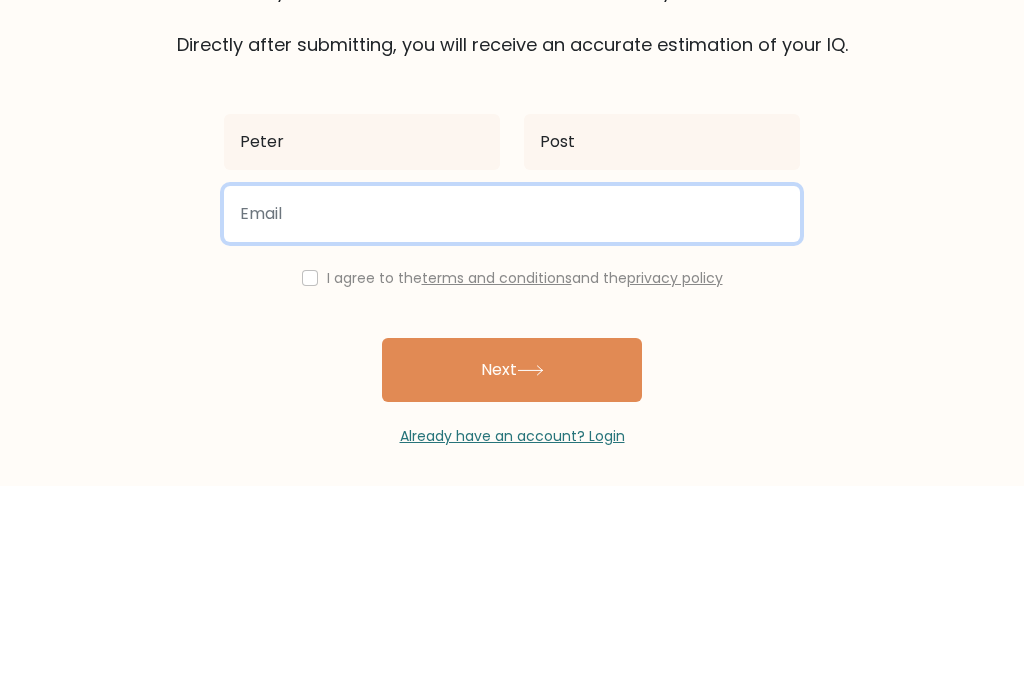 click at bounding box center (512, 421) 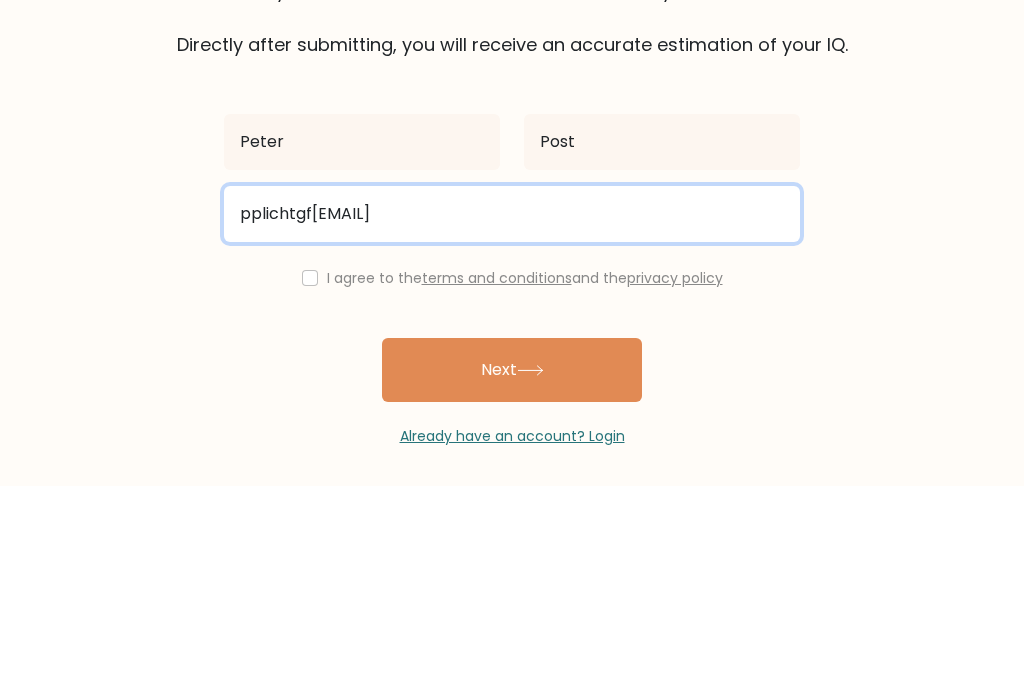 type on "pplichtgf[EMAIL]" 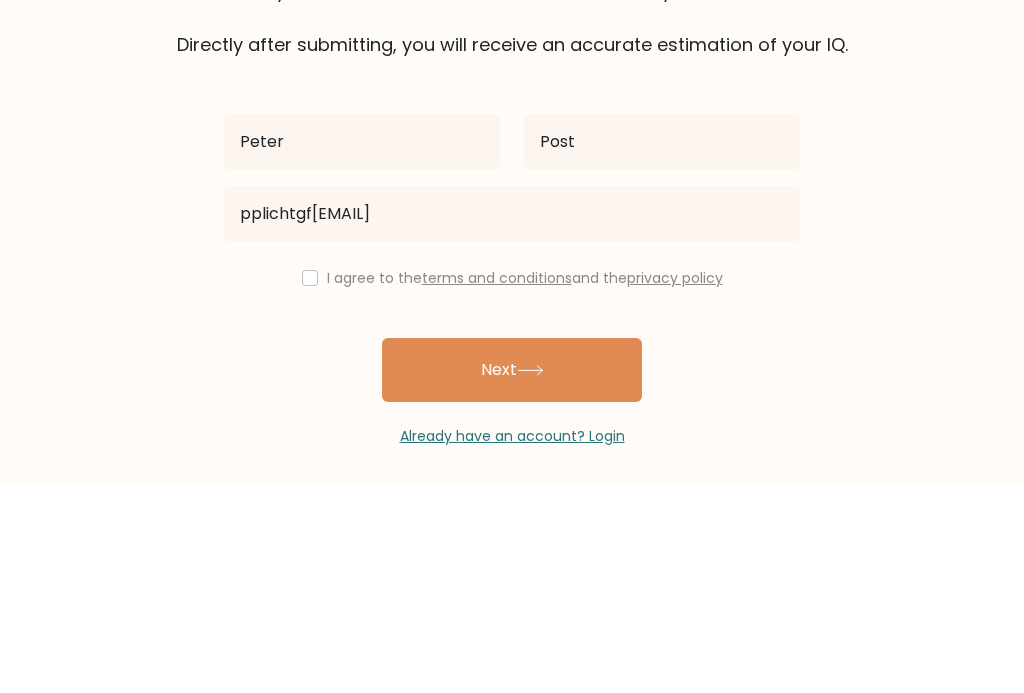 click on "The test is finished
Fill out your [FIRST] [LAST] and [EMAIL] to save your test results.
Directly after submitting, you will receive an accurate estimation of your IQ.
[FIRST] [LAST]" at bounding box center [512, 351] 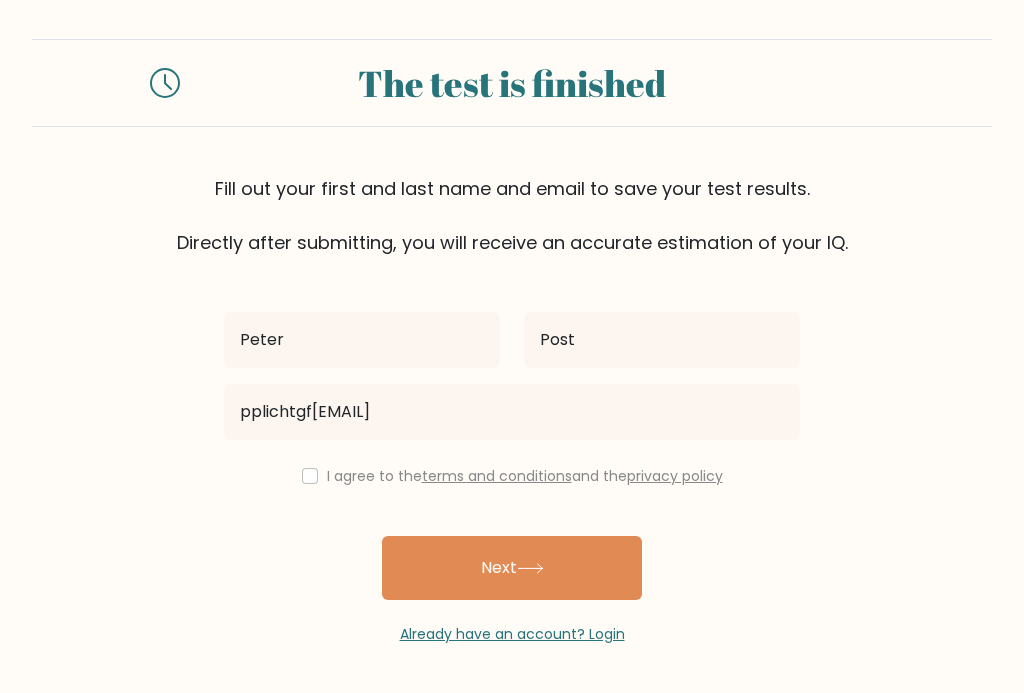 click at bounding box center (310, 476) 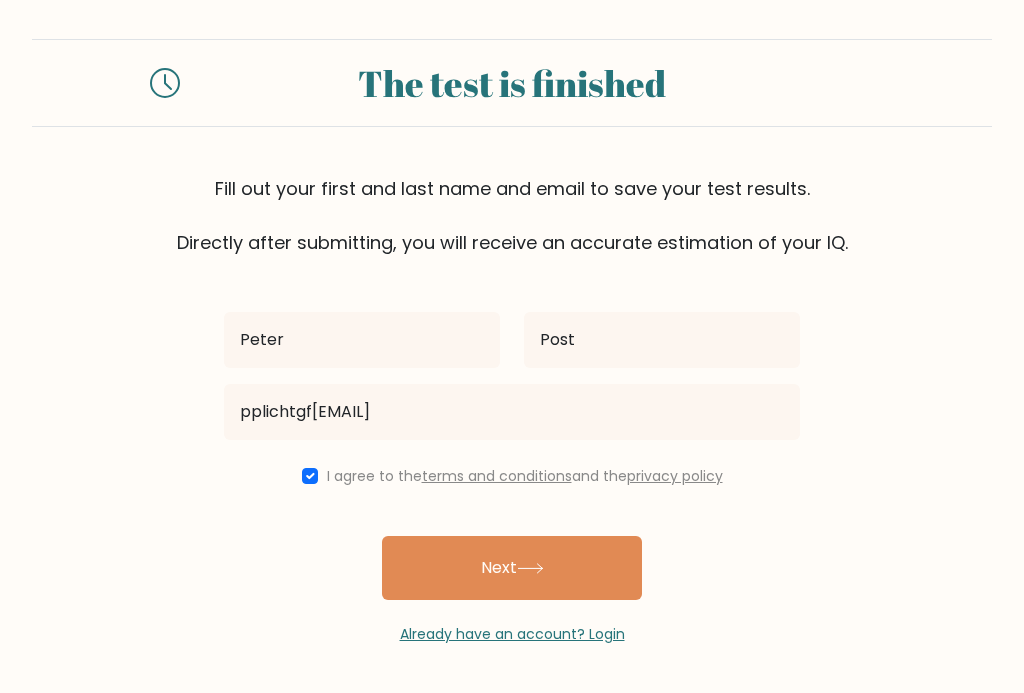 click on "Next" at bounding box center [512, 568] 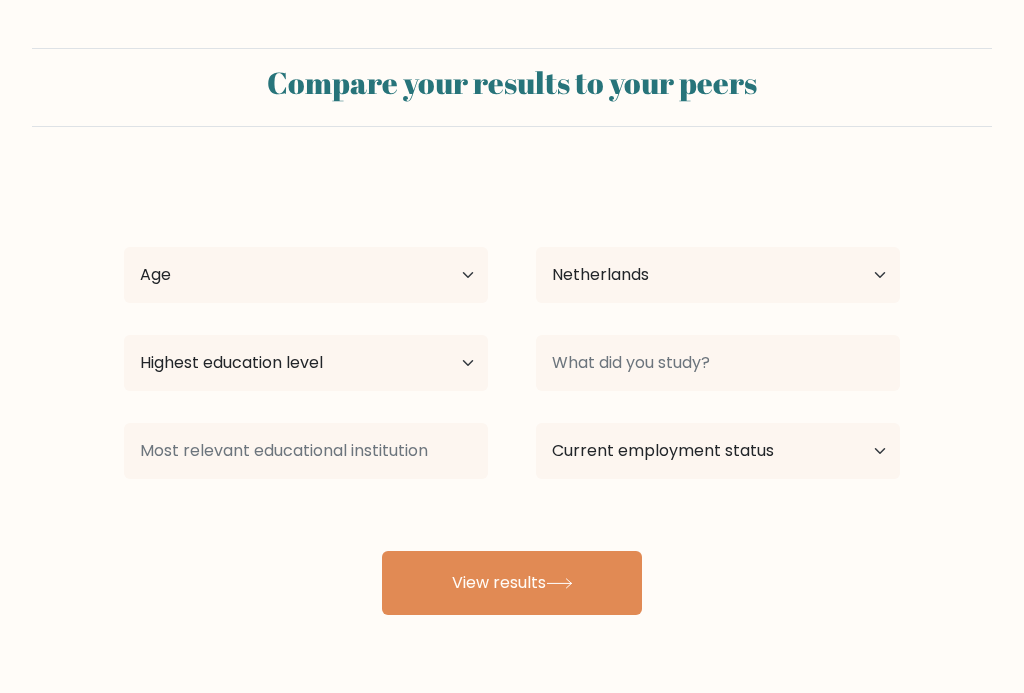 select on "NL" 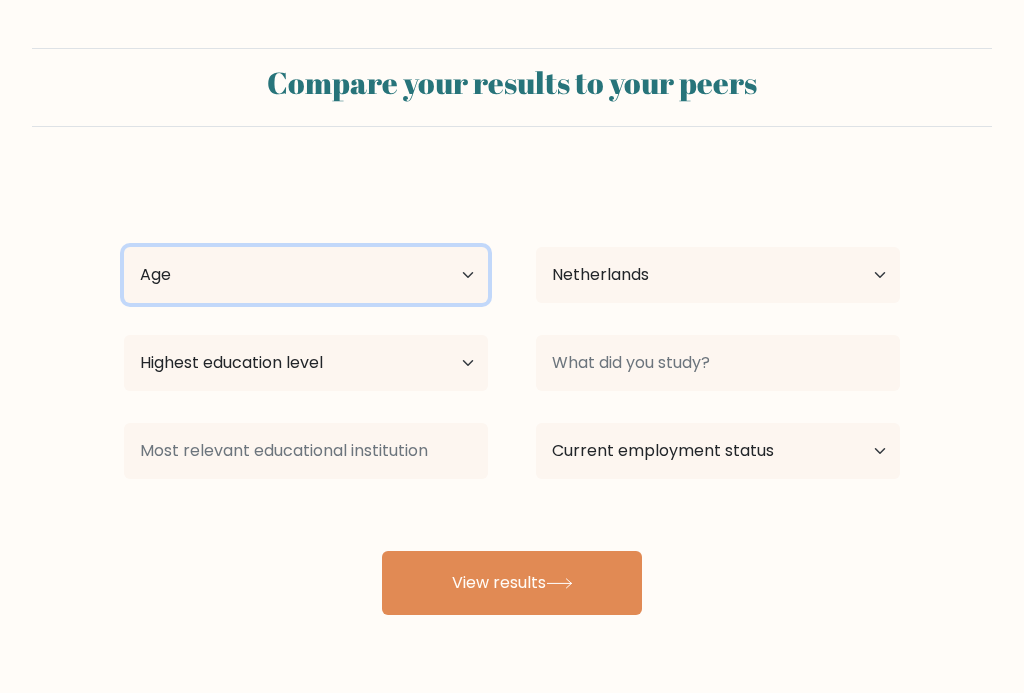 click on "Age
Under 18 years old
18-24 years old
25-34 years old
35-44 years old
45-54 years old
55-64 years old
65 years old and above" at bounding box center (306, 275) 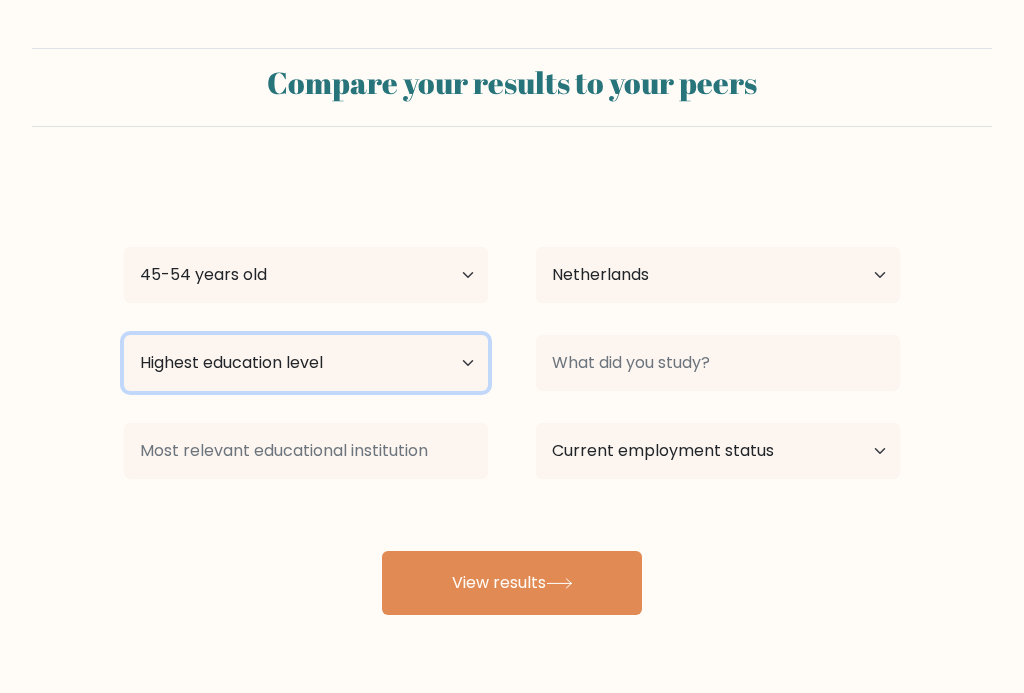 click on "Highest education level
No schooling
Primary
Lower Secondary
Upper Secondary
Occupation Specific
Bachelor's degree
Master's degree
Doctoral degree" at bounding box center [306, 363] 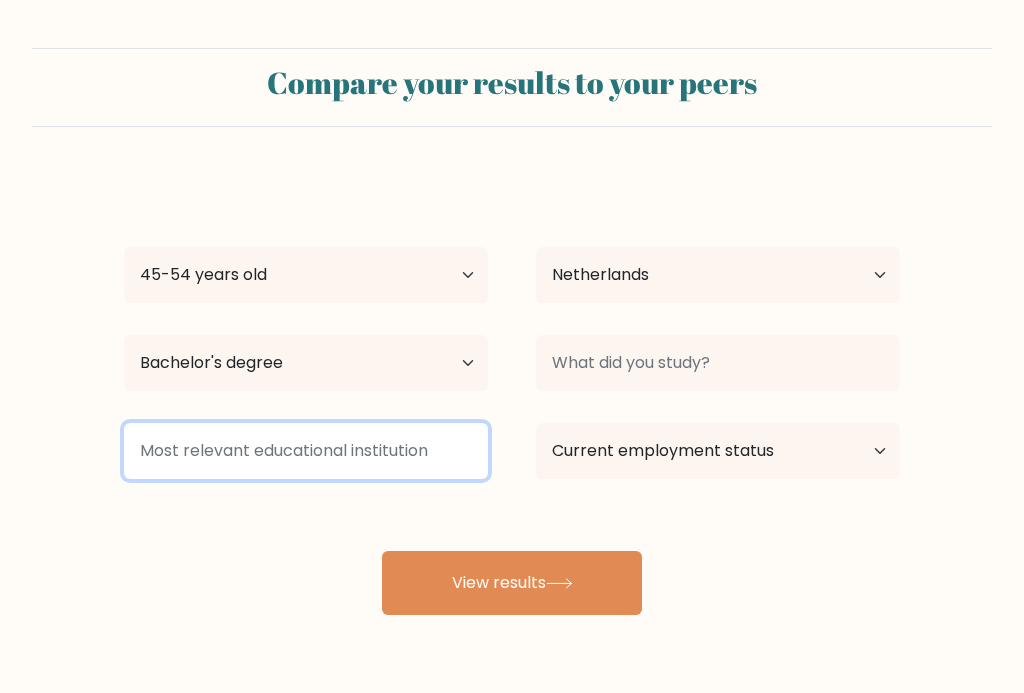 click at bounding box center [306, 451] 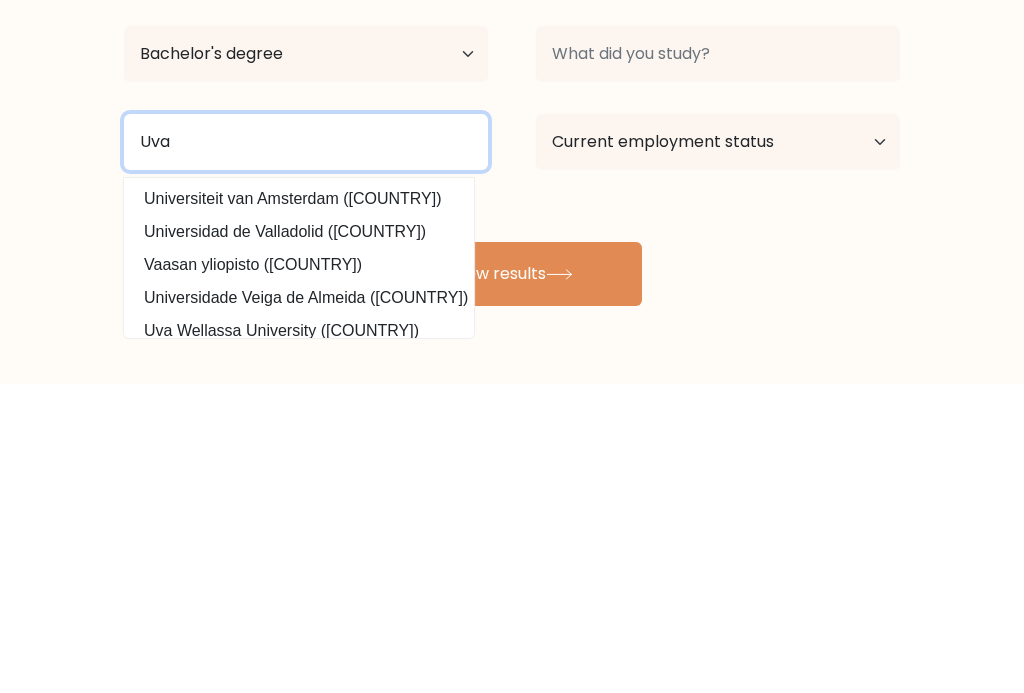 type on "Uva" 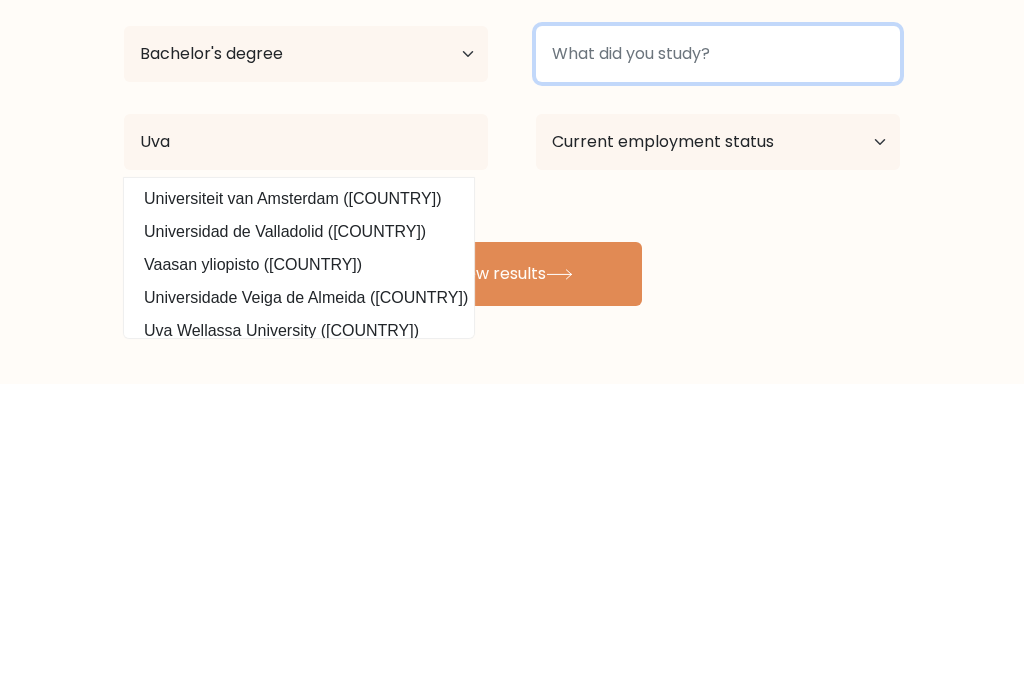 click at bounding box center [718, 363] 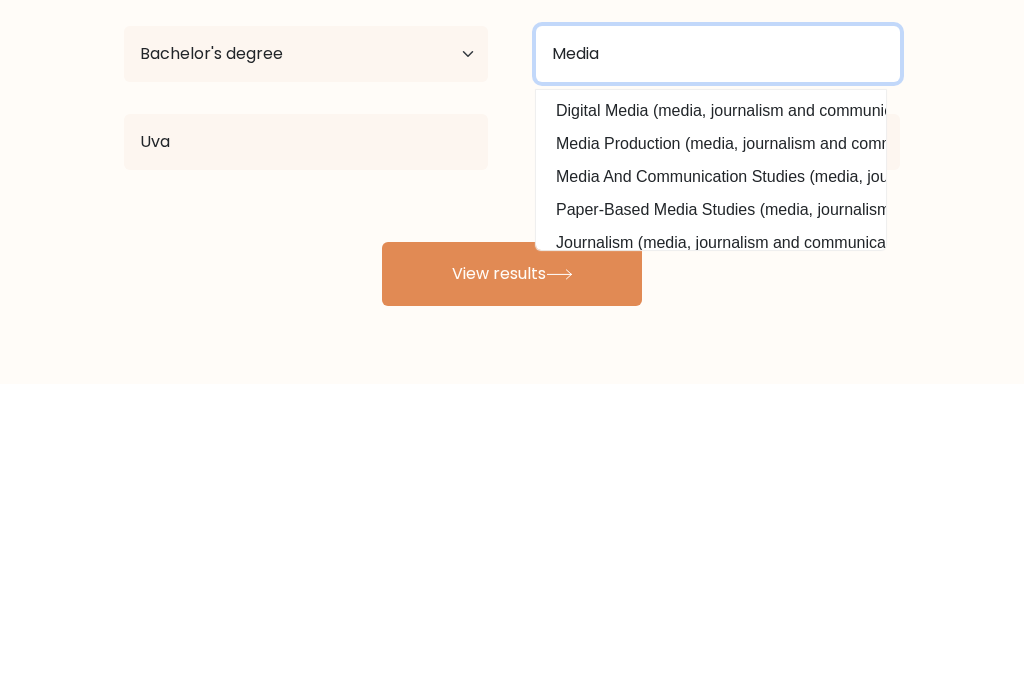 type on "Media" 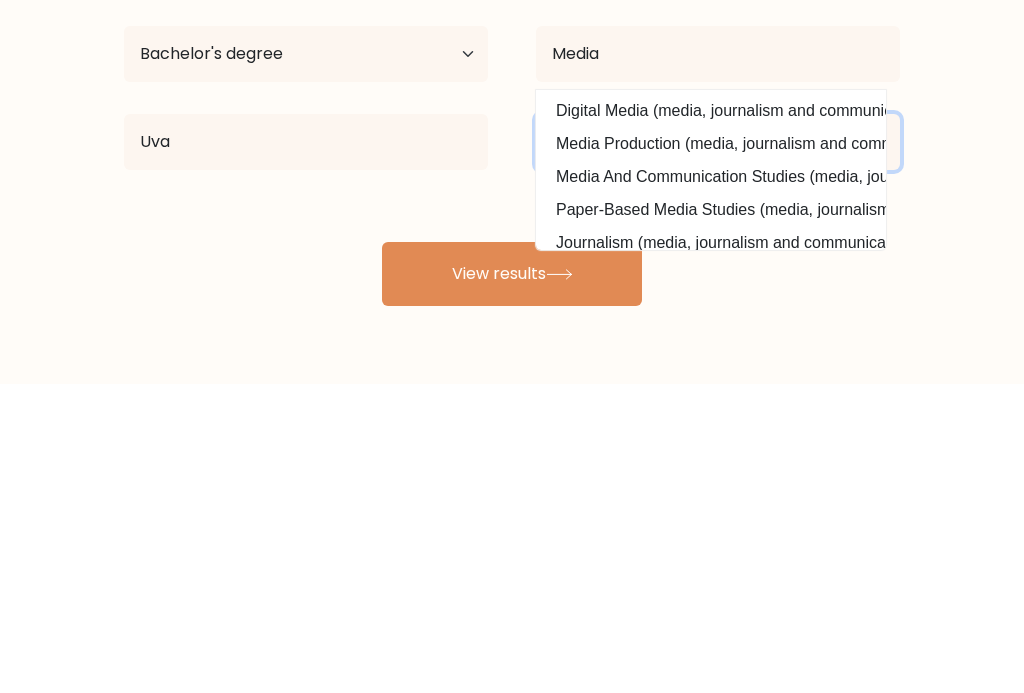 click on "Current employment status
Employed
Student
Retired
Other / prefer not to answer" at bounding box center [718, 451] 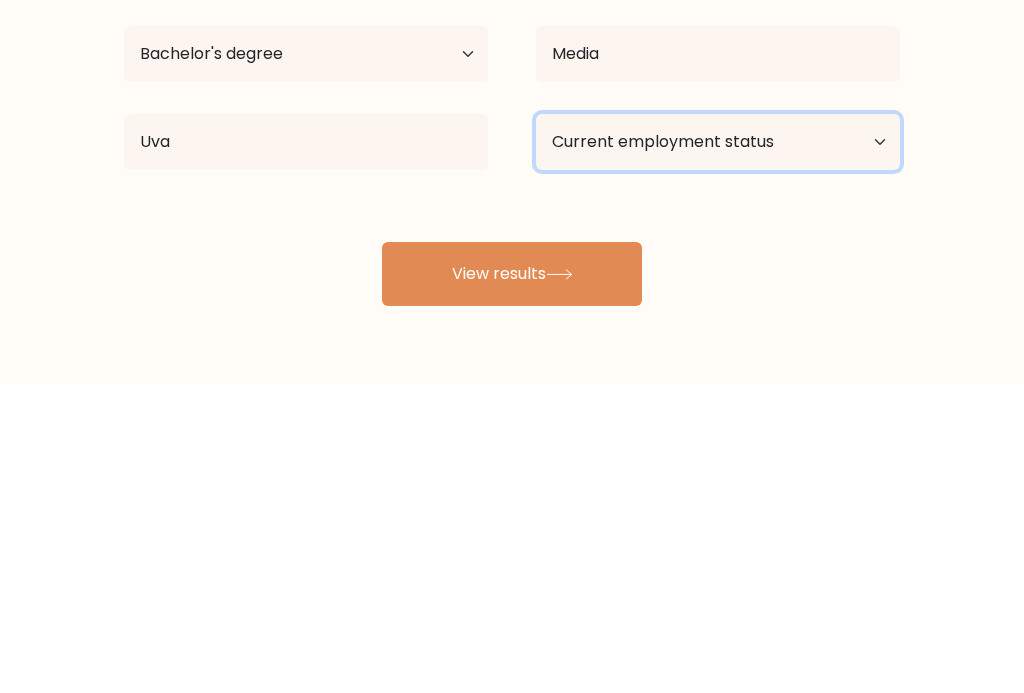 scroll, scrollTop: 65, scrollLeft: 0, axis: vertical 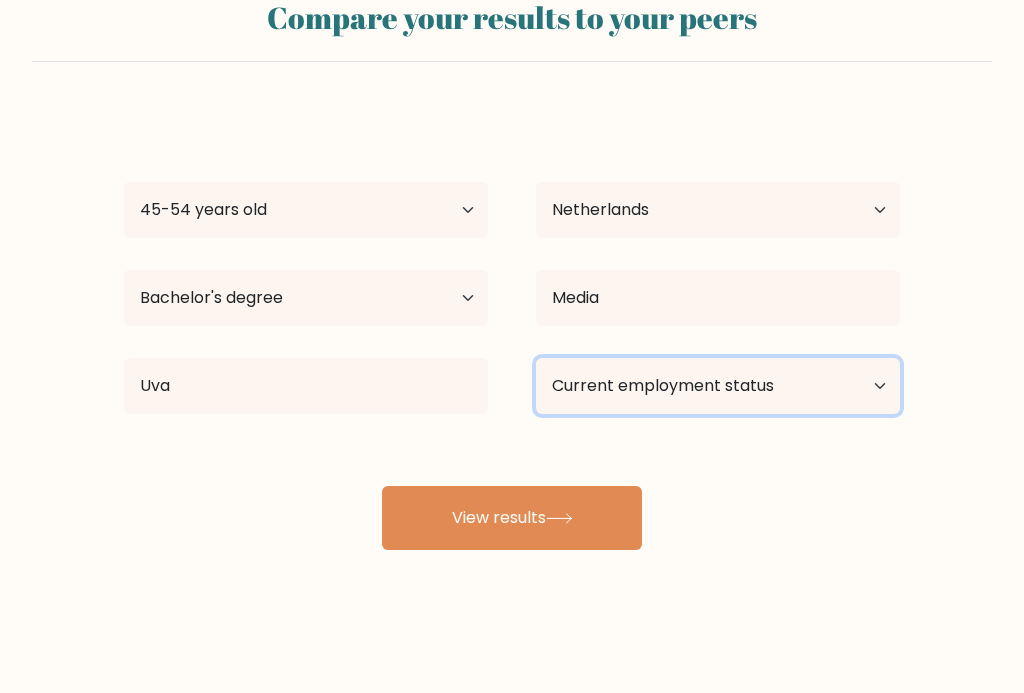 select on "other" 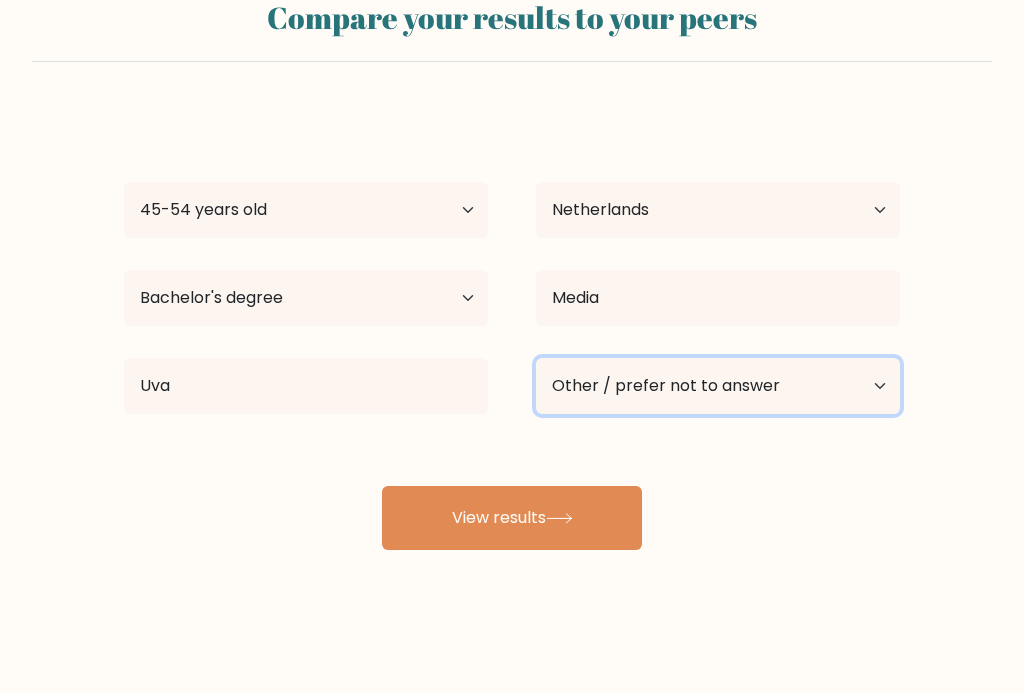 click on "Current employment status
Employed
Student
Retired
Other / prefer not to answer" at bounding box center [718, 386] 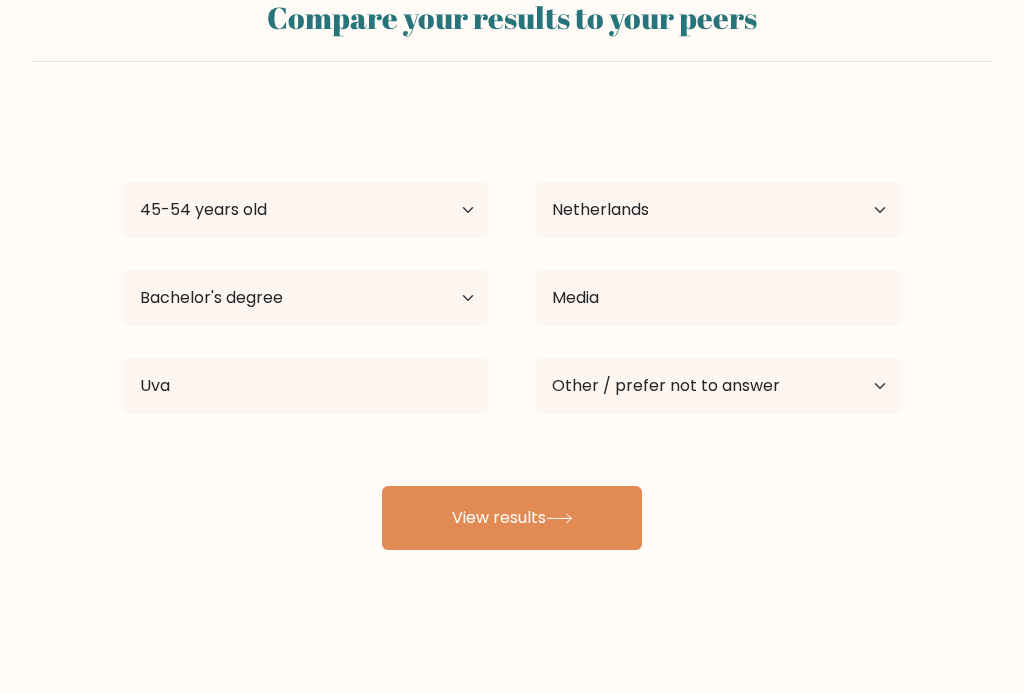 click on "View results" at bounding box center (512, 518) 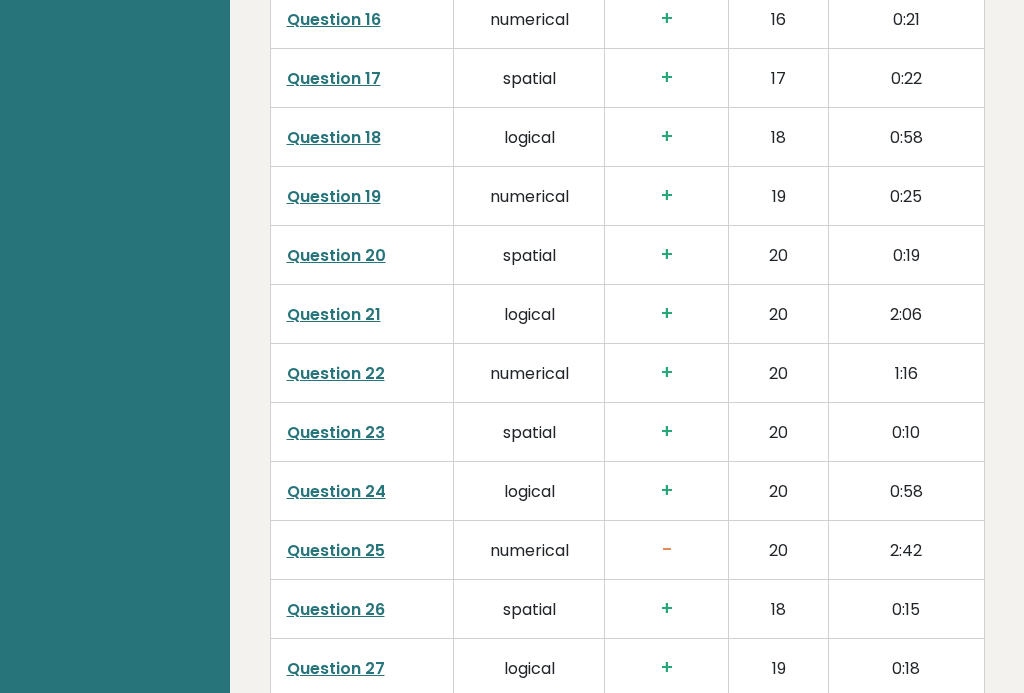 scroll, scrollTop: 4218, scrollLeft: 0, axis: vertical 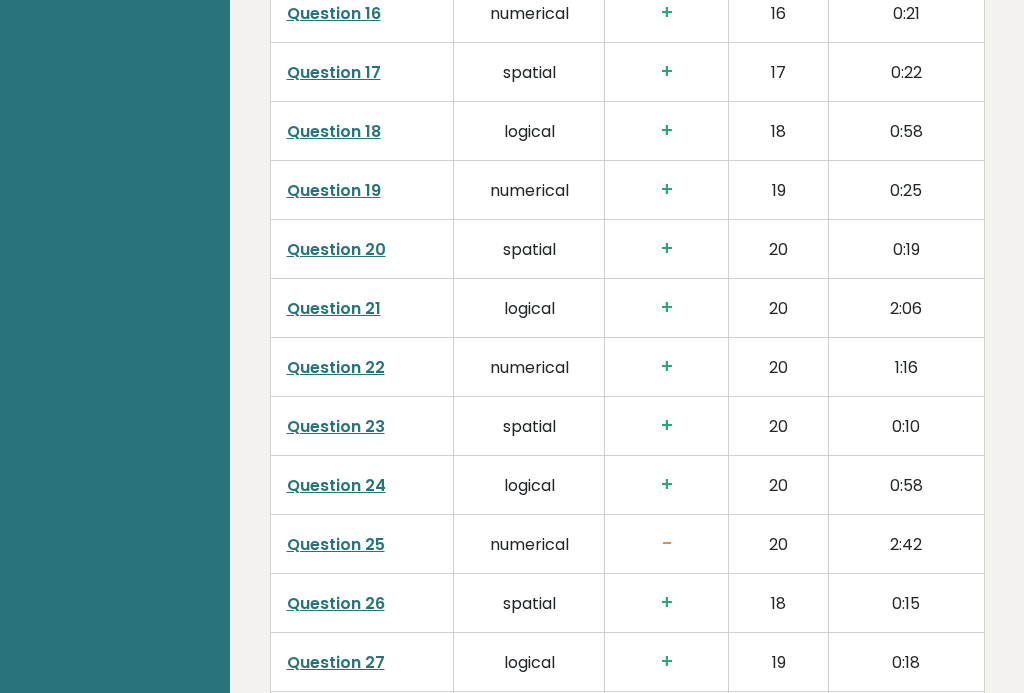 click on "Question
25" at bounding box center [336, 545] 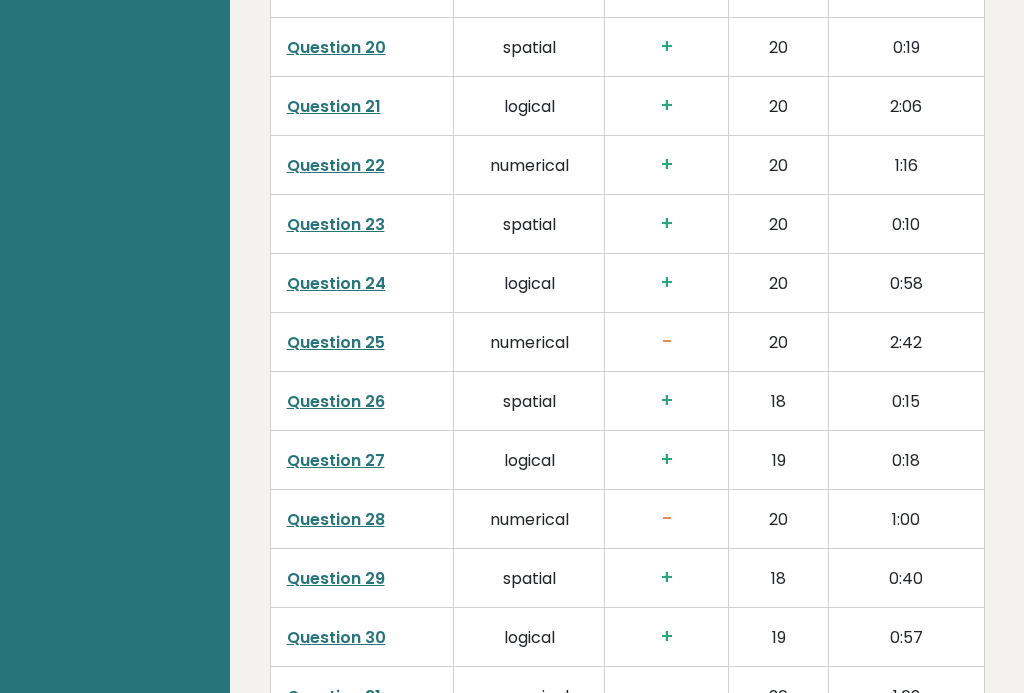 scroll, scrollTop: 4420, scrollLeft: 0, axis: vertical 